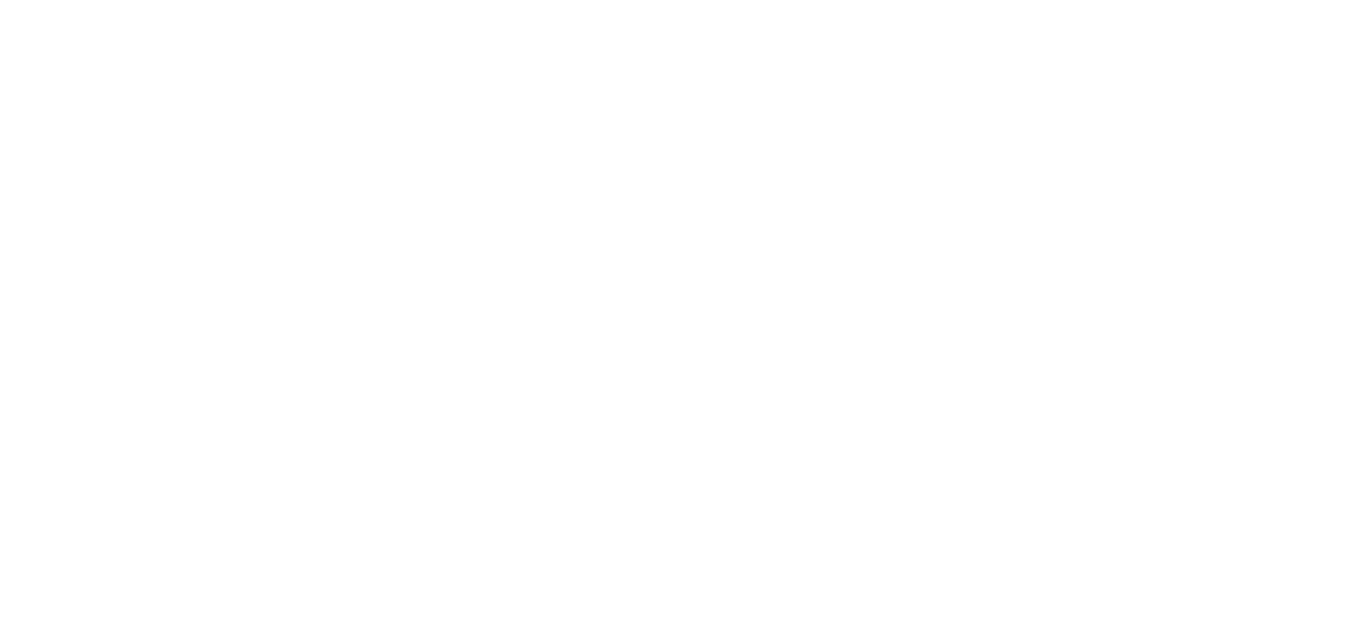 scroll, scrollTop: 0, scrollLeft: 0, axis: both 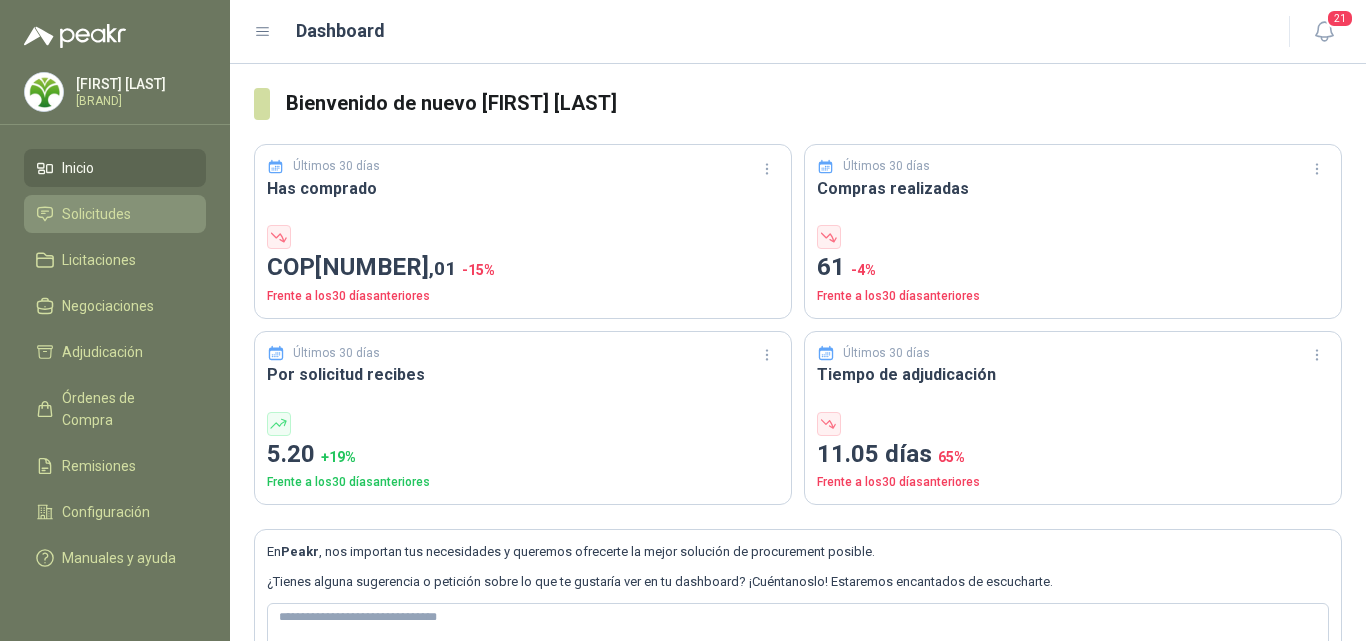 click on "Solicitudes" at bounding box center (115, 214) 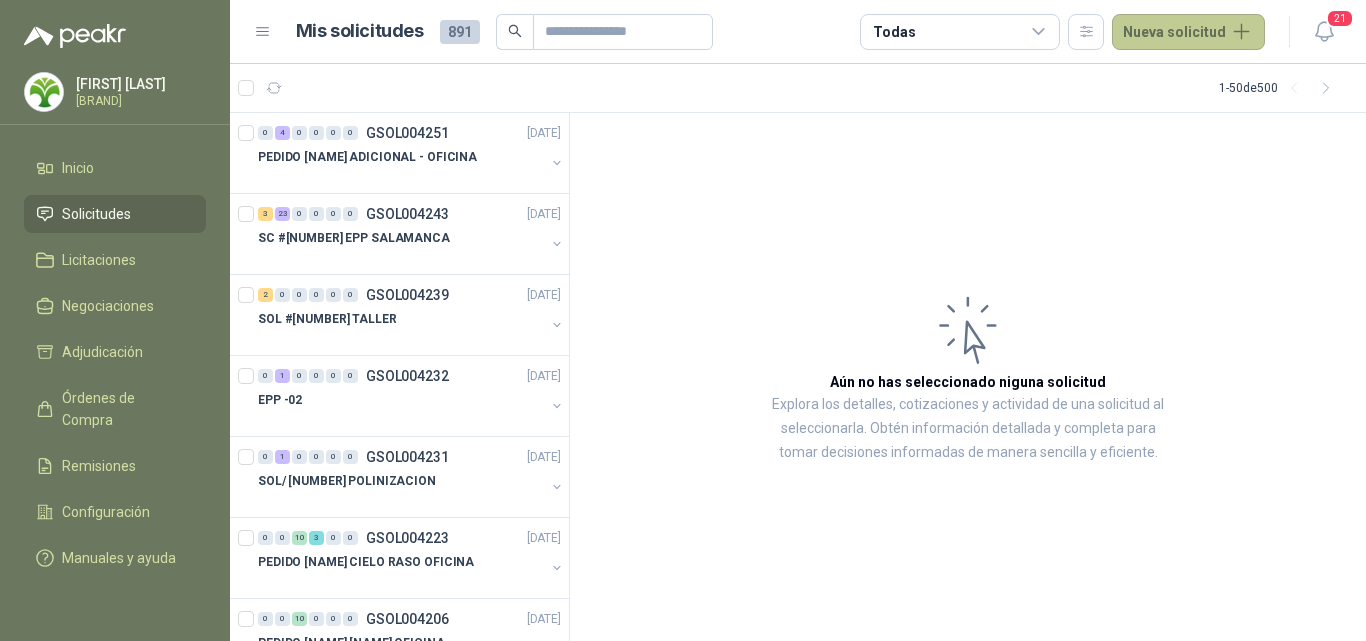 click on "Nueva solicitud" at bounding box center (1188, 32) 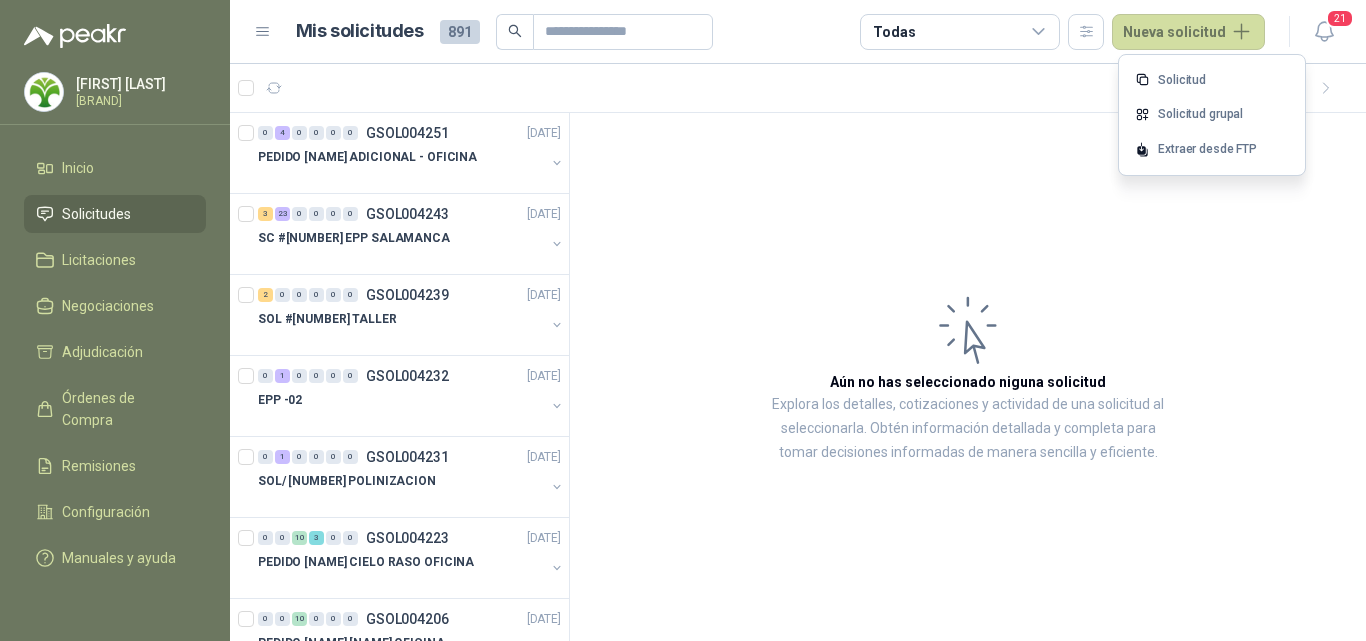 click on "Solicitud grupal" at bounding box center (1212, 114) 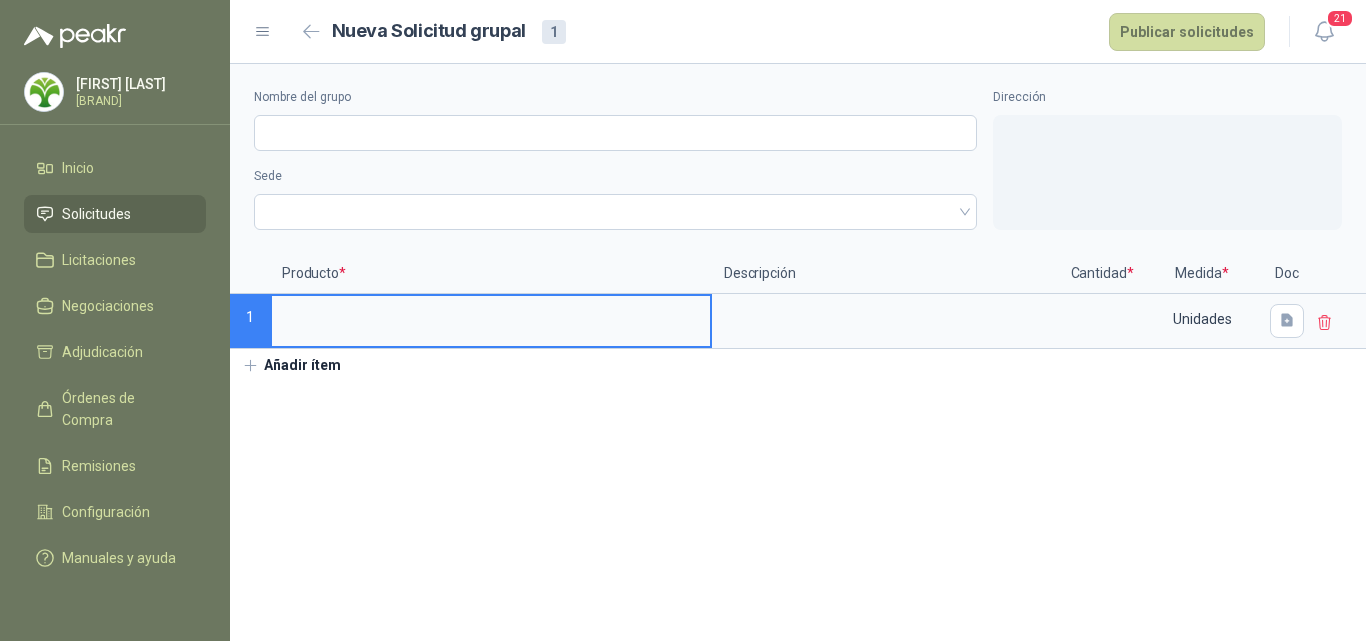 drag, startPoint x: 325, startPoint y: 327, endPoint x: 344, endPoint y: 328, distance: 19.026299 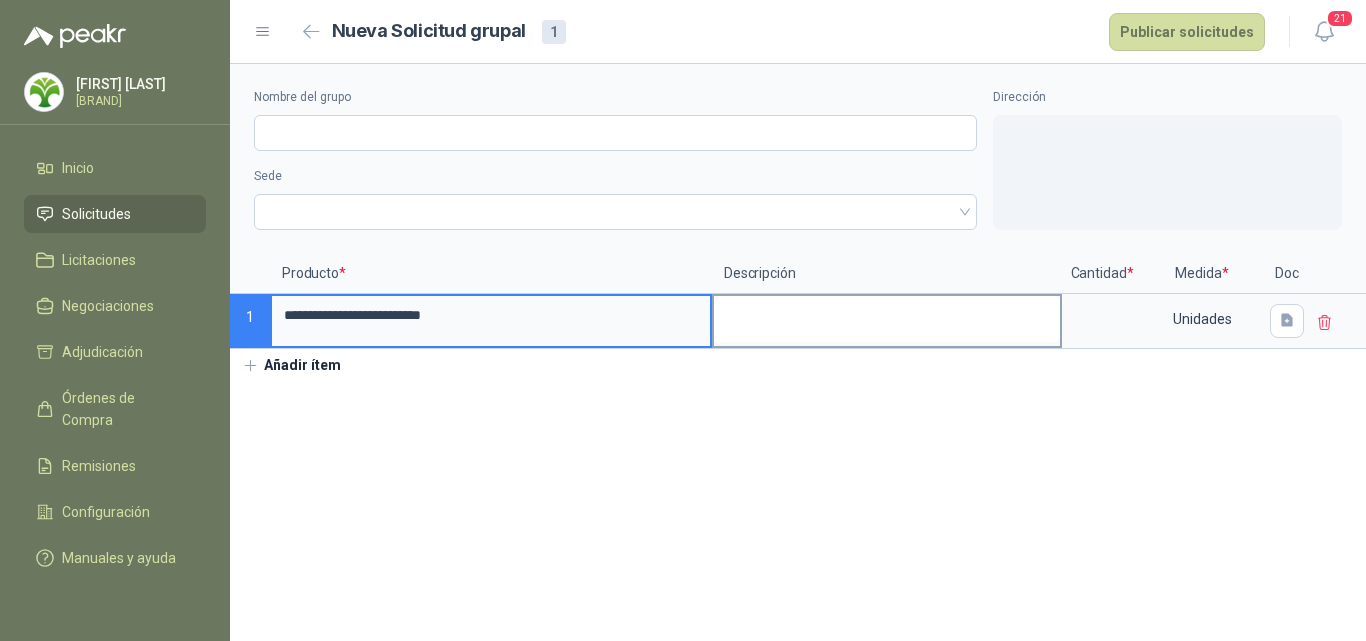 type on "**********" 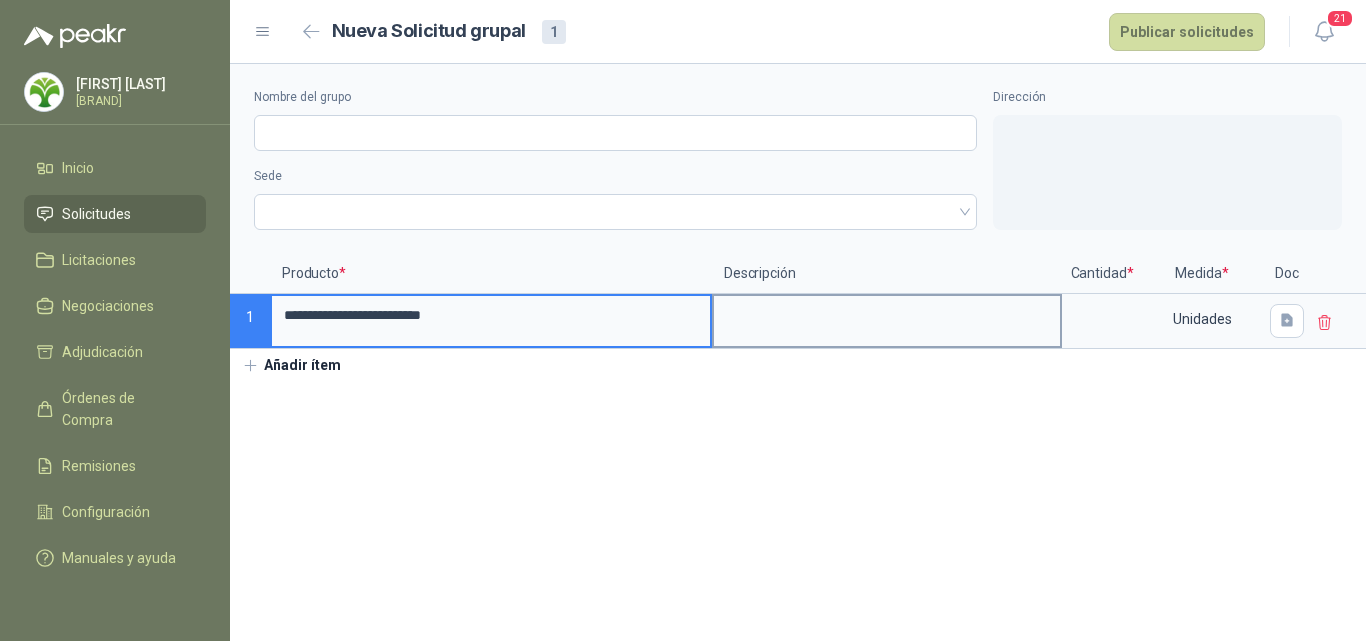 click at bounding box center [887, 319] 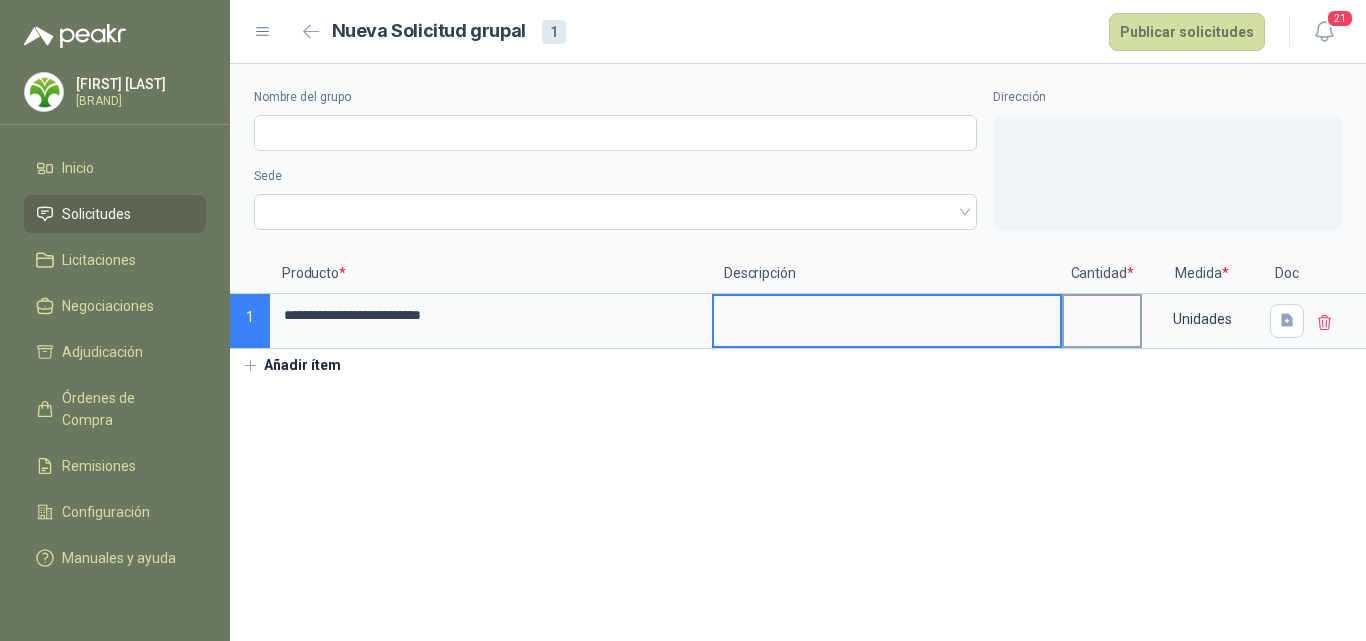 click at bounding box center (1102, 315) 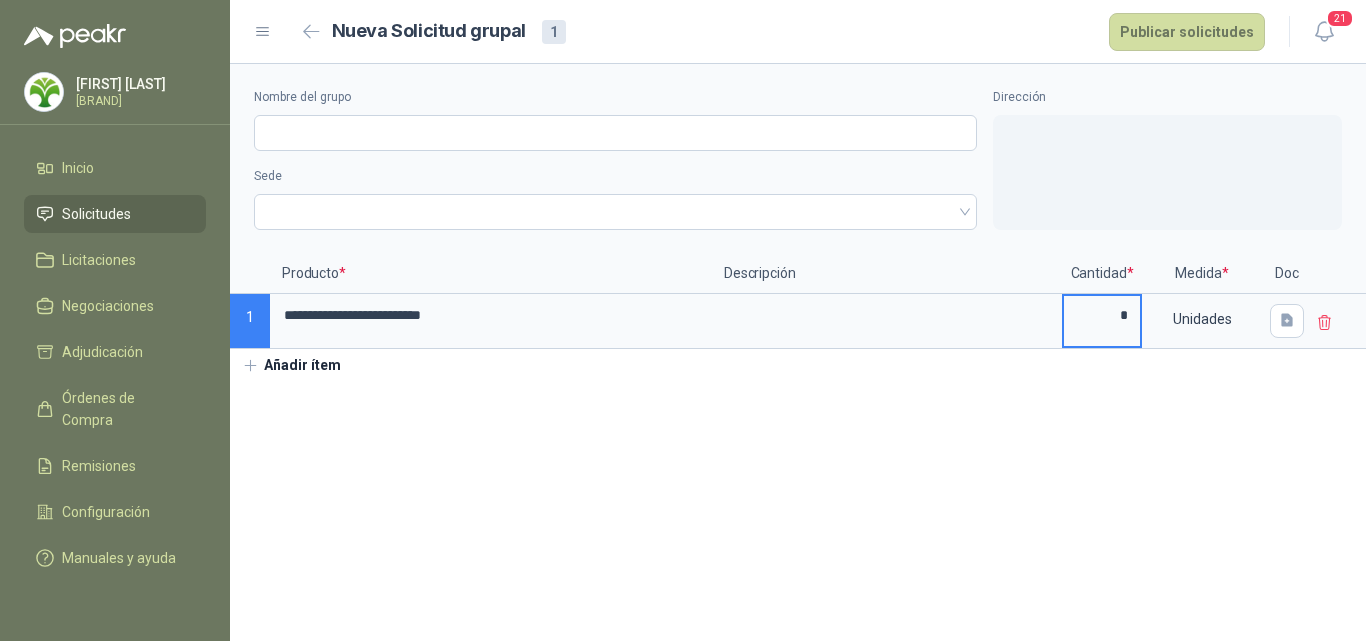 type on "*" 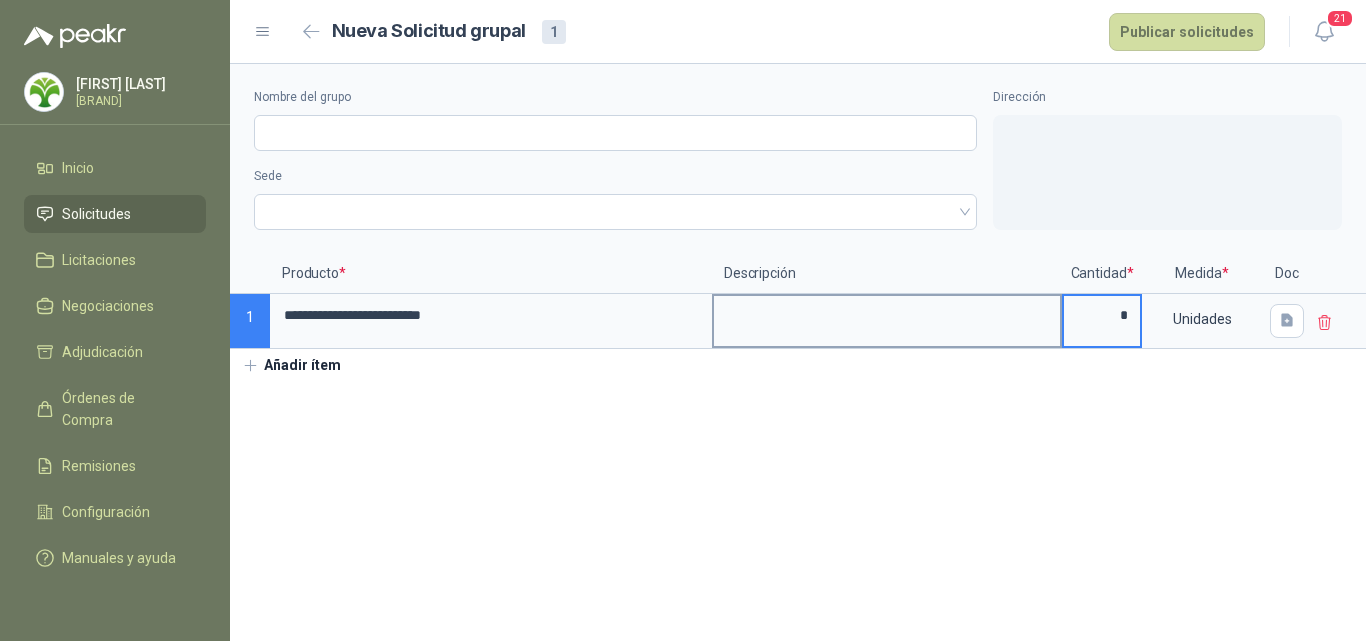 click at bounding box center [887, 319] 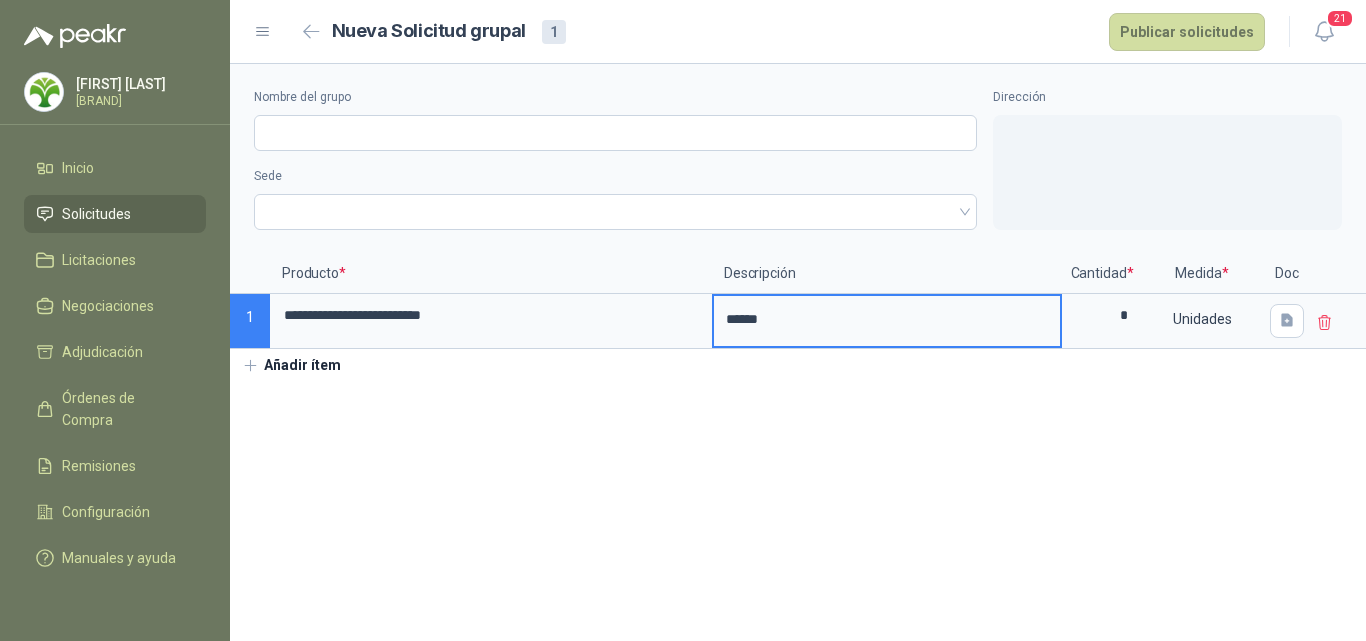 type on "******" 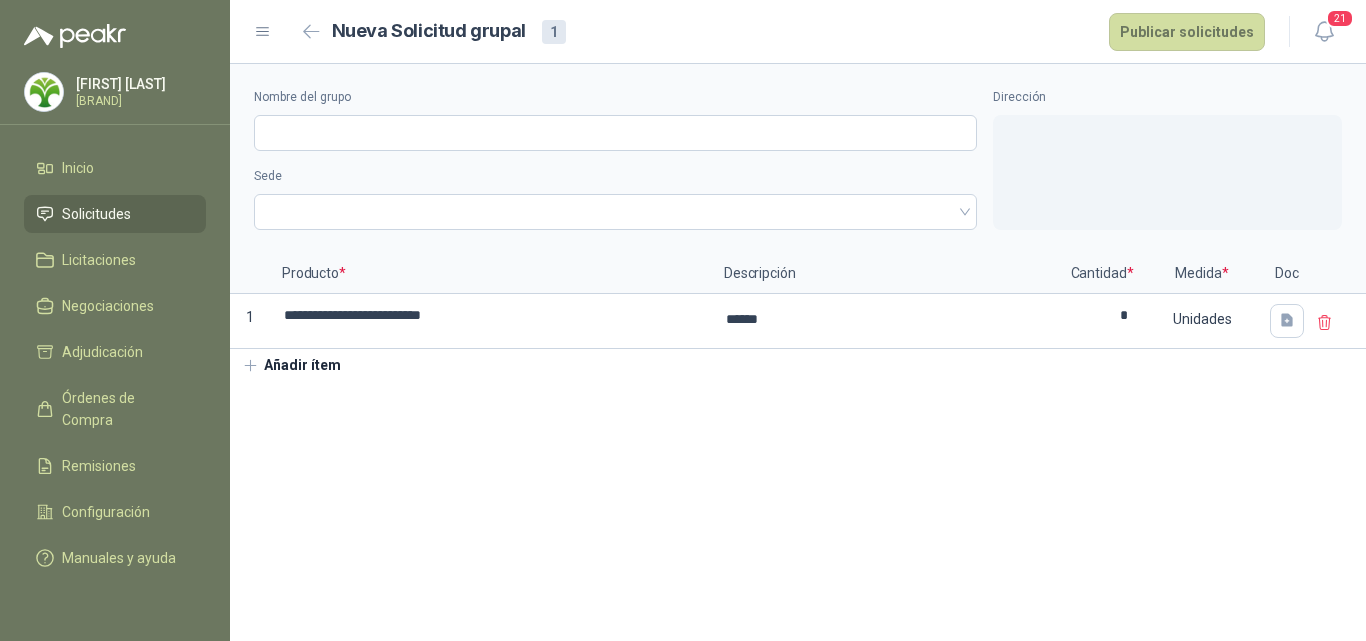 click on "Añadir ítem" at bounding box center (291, 366) 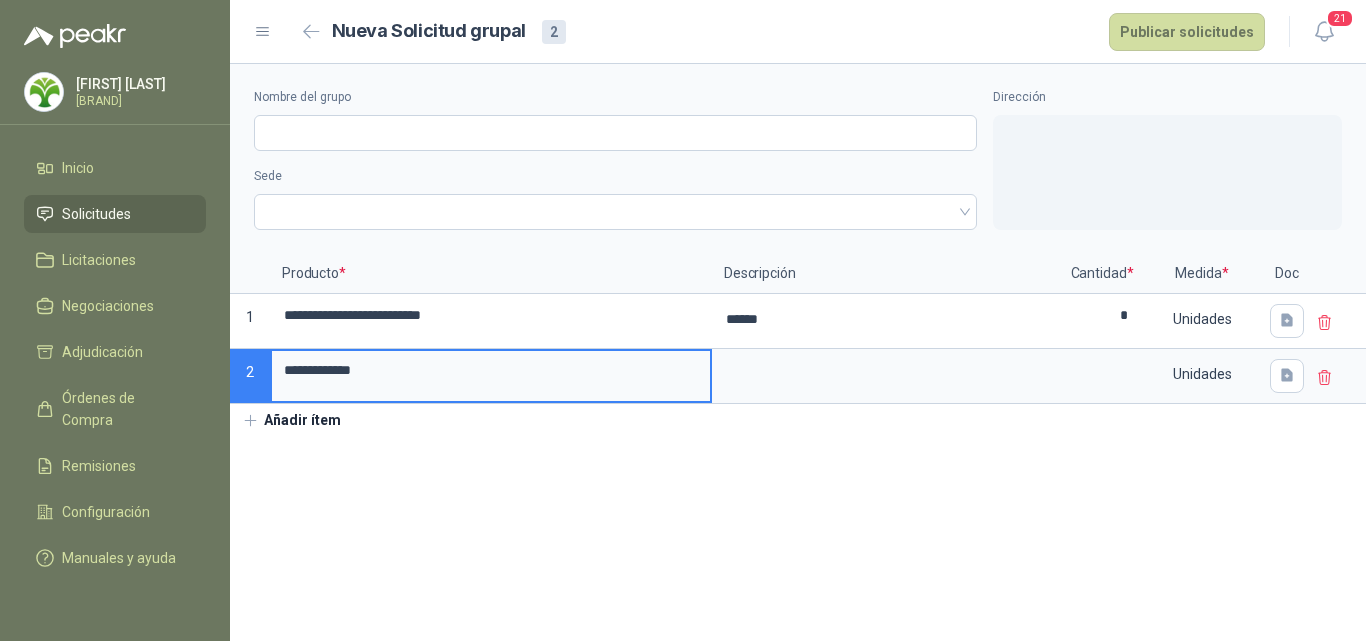 type on "**********" 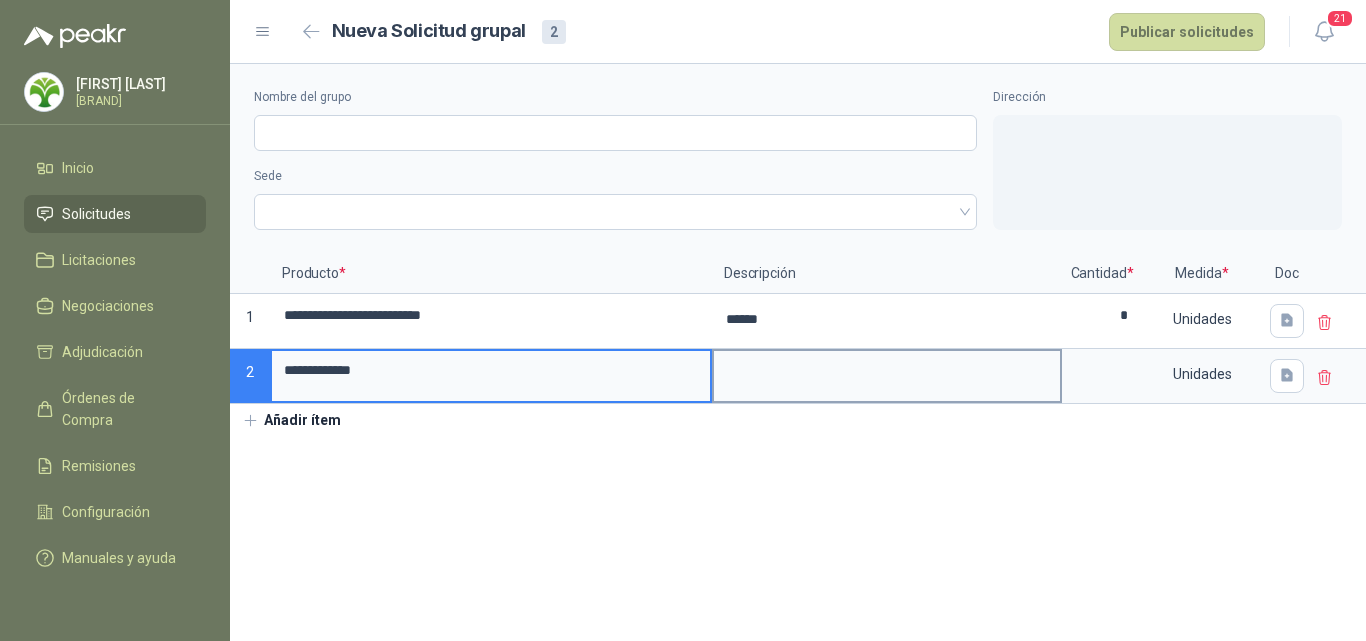click at bounding box center [887, 374] 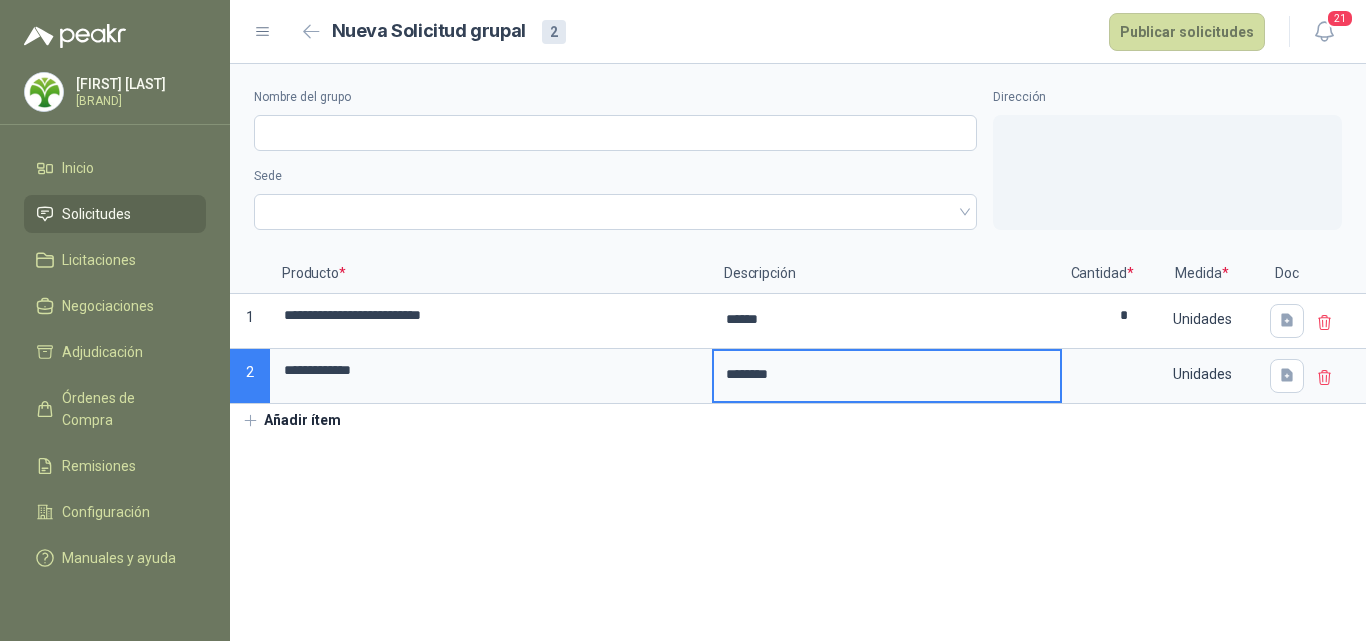 type on "********" 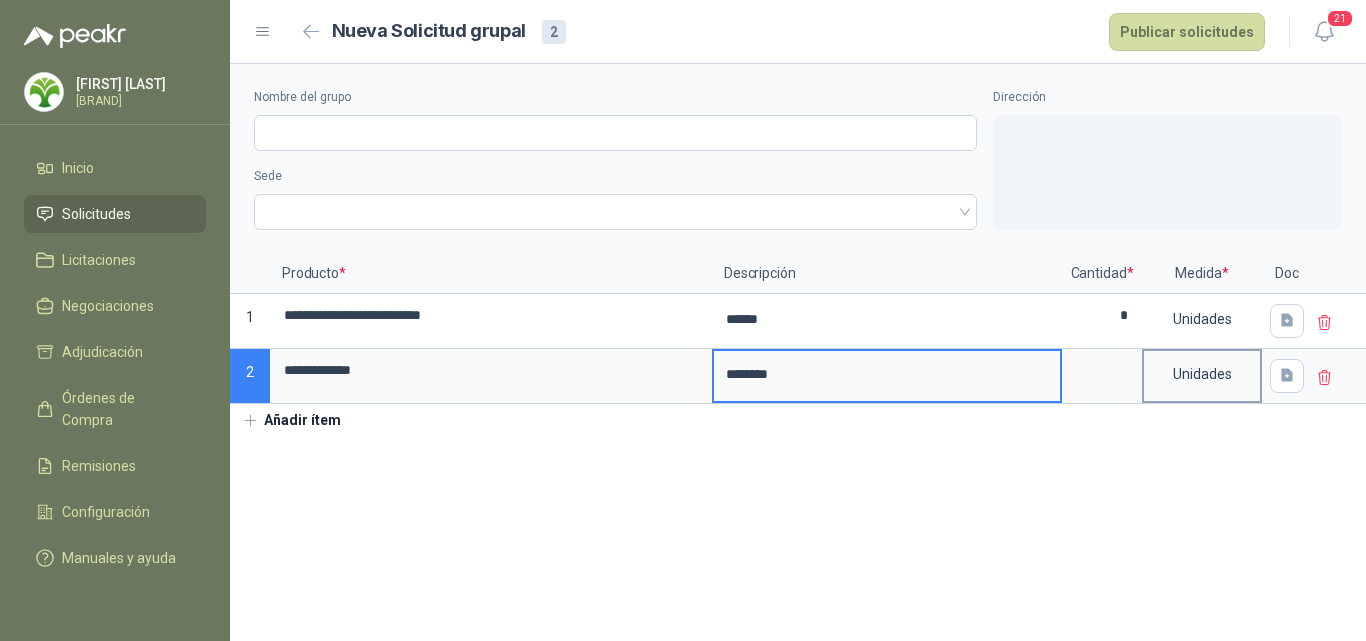 click on "Unidades" at bounding box center [1202, 374] 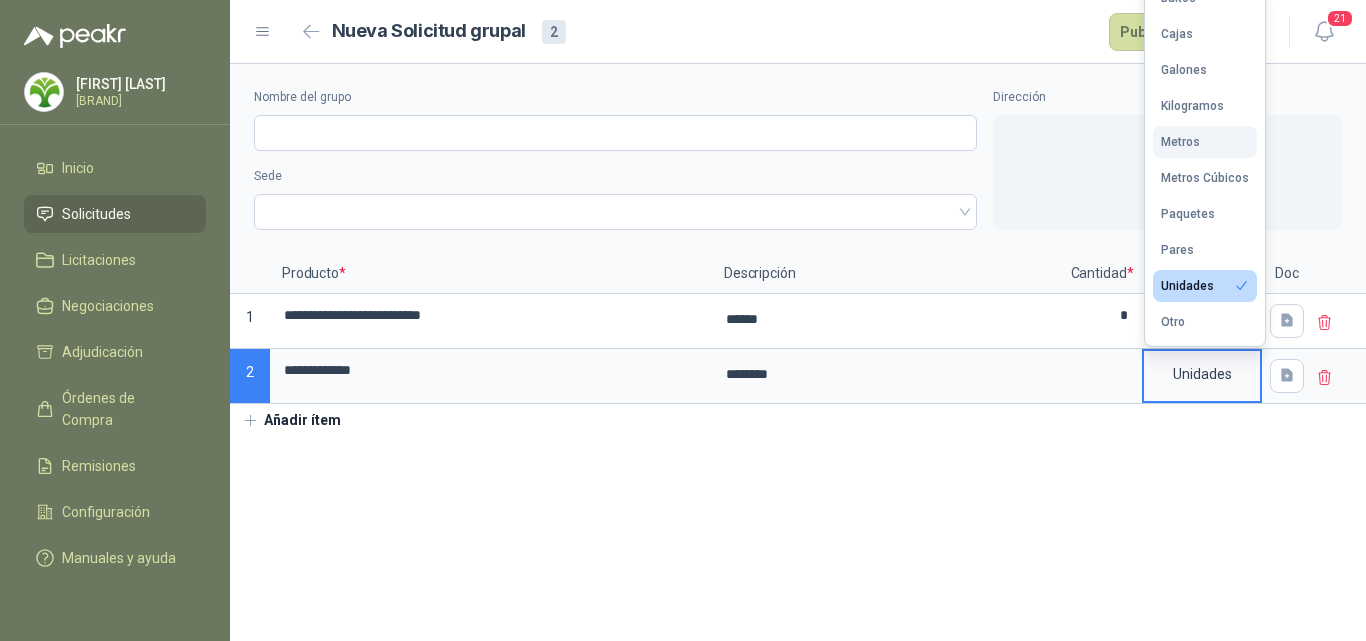 click on "Metros" at bounding box center [1205, -2] 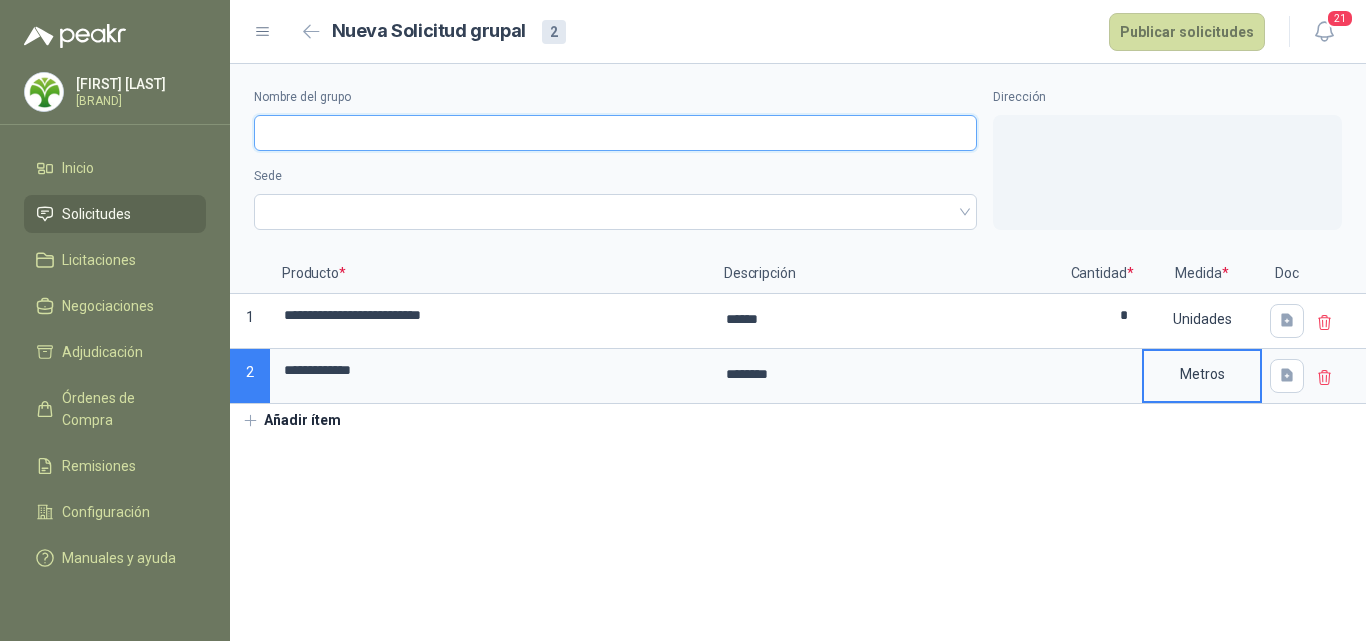 click on "Nombre del grupo" at bounding box center [615, 133] 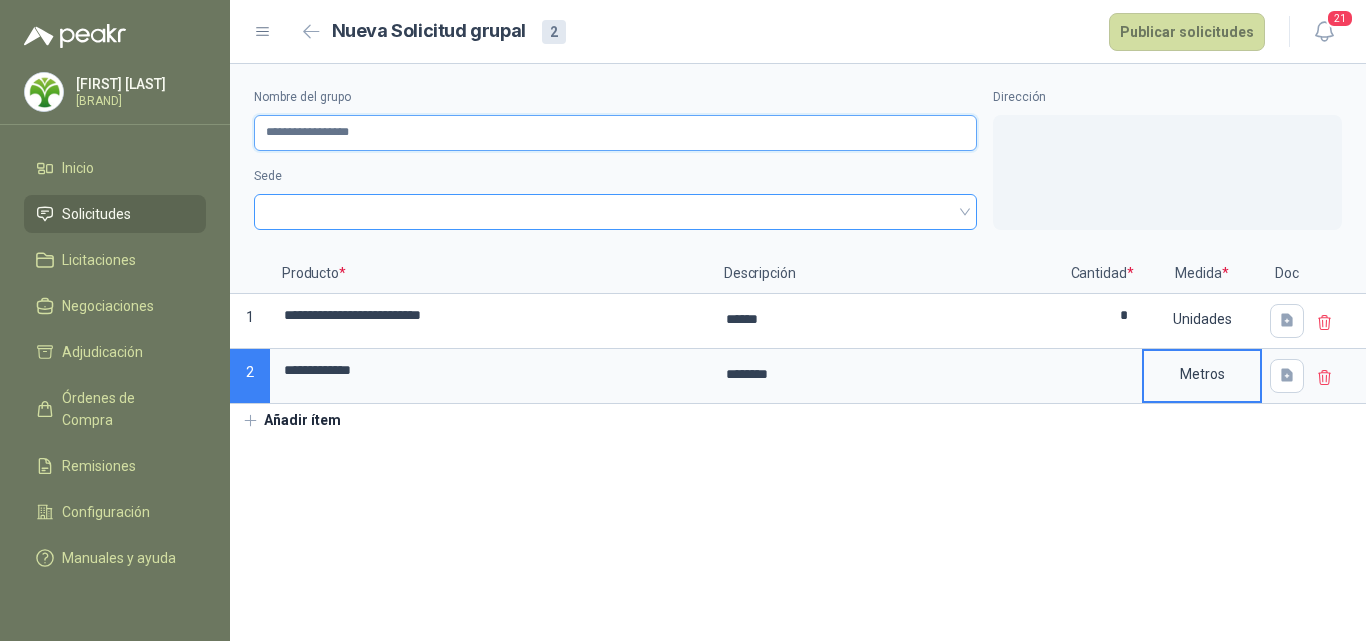 click at bounding box center [615, 212] 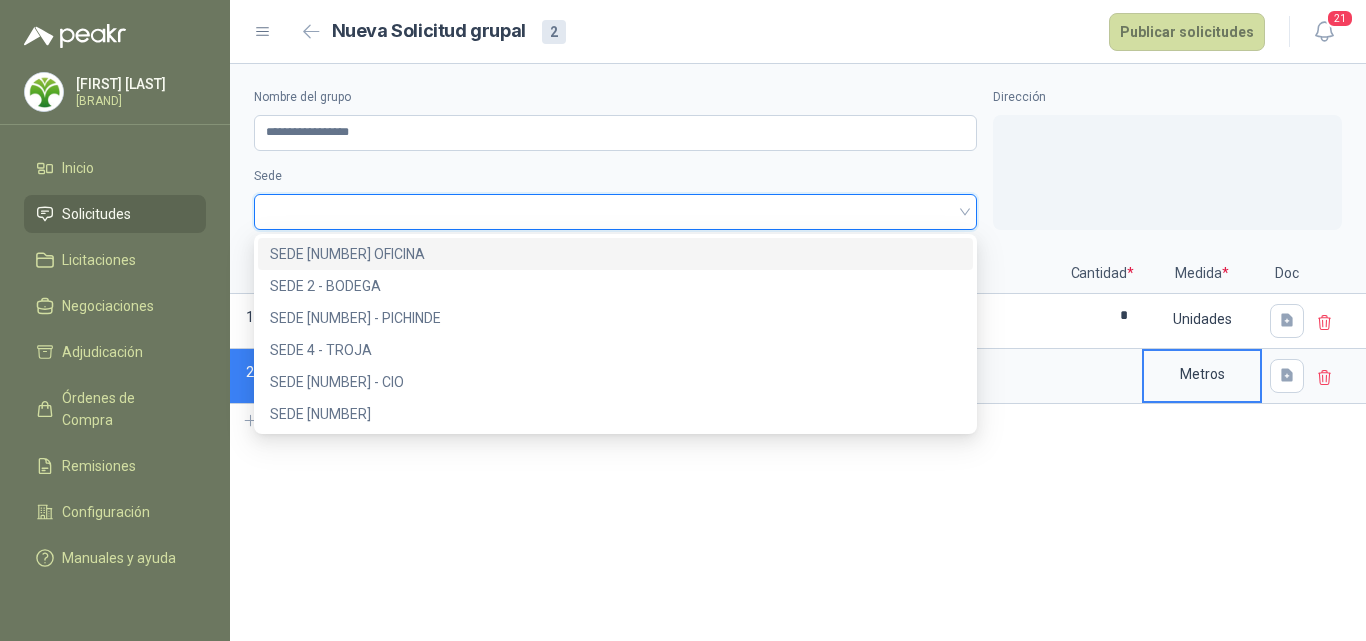 click on "SEDE [NUMBER] OFICINA" at bounding box center (615, 254) 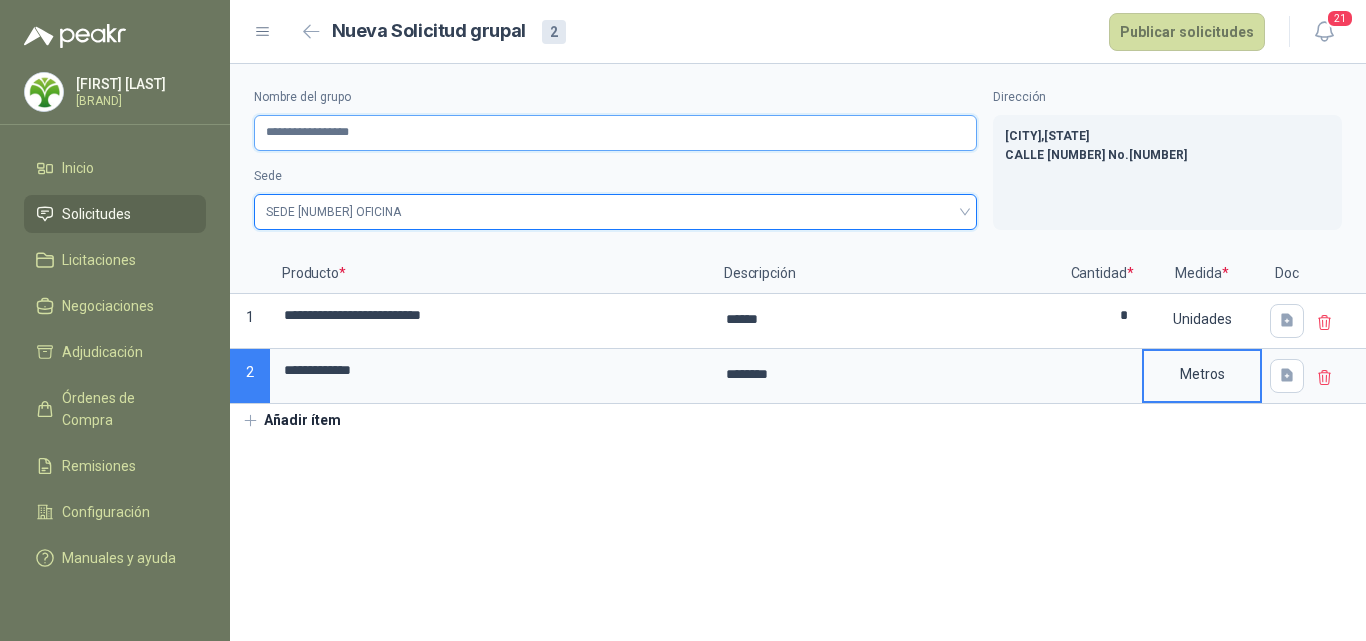 click on "**********" at bounding box center [615, 133] 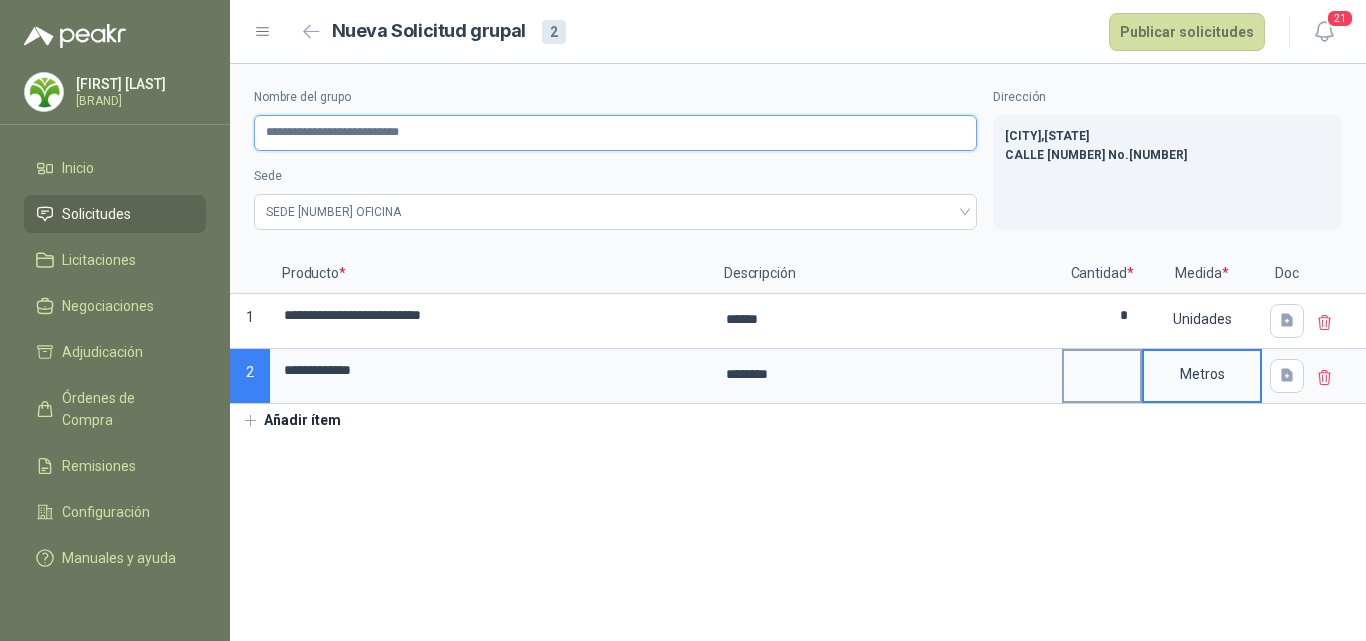 type on "**********" 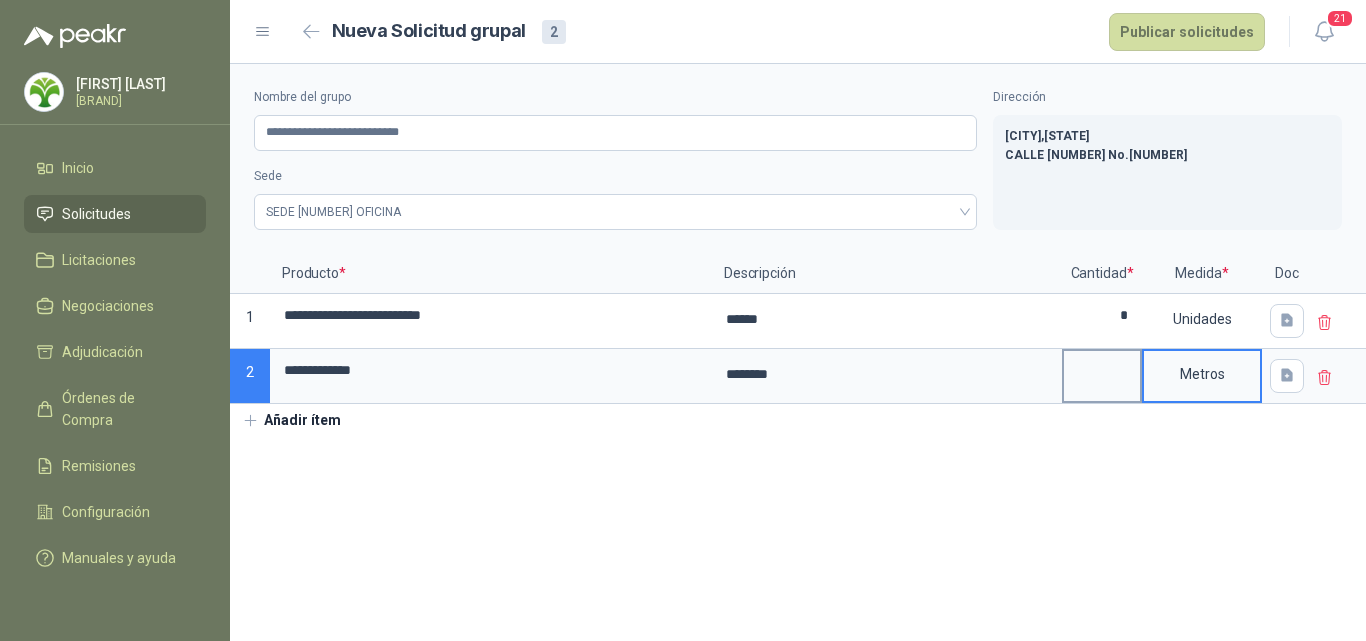 click at bounding box center [1102, 370] 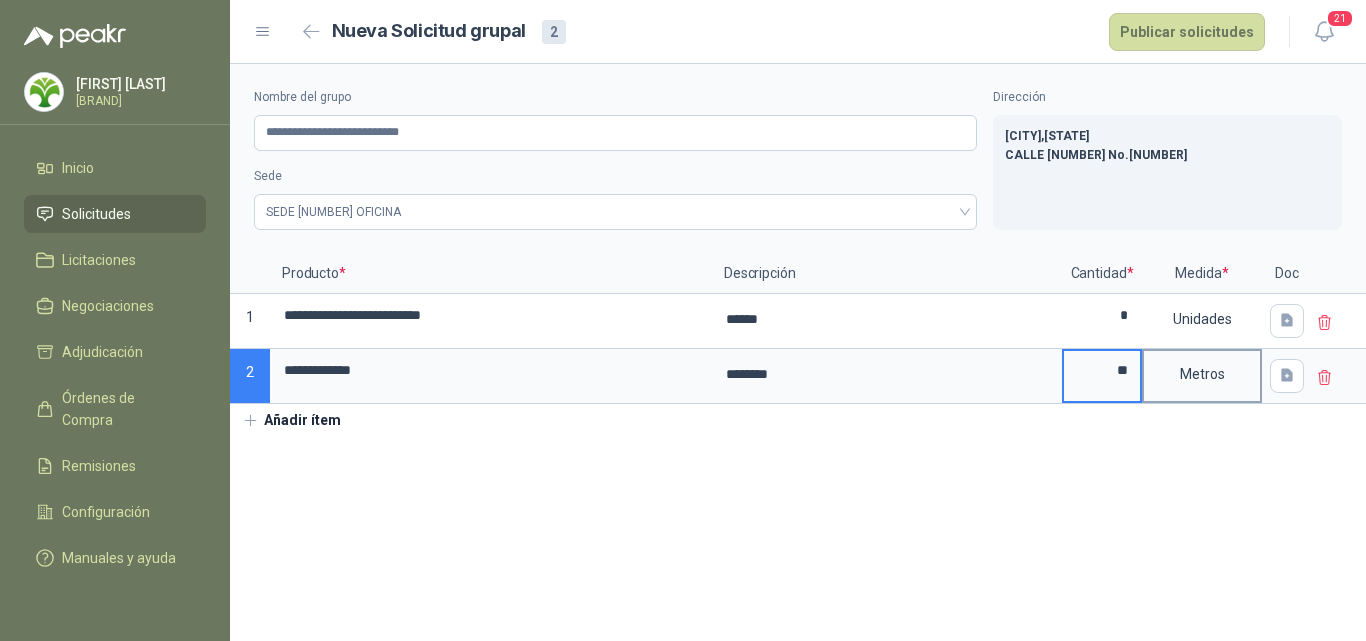 type on "**" 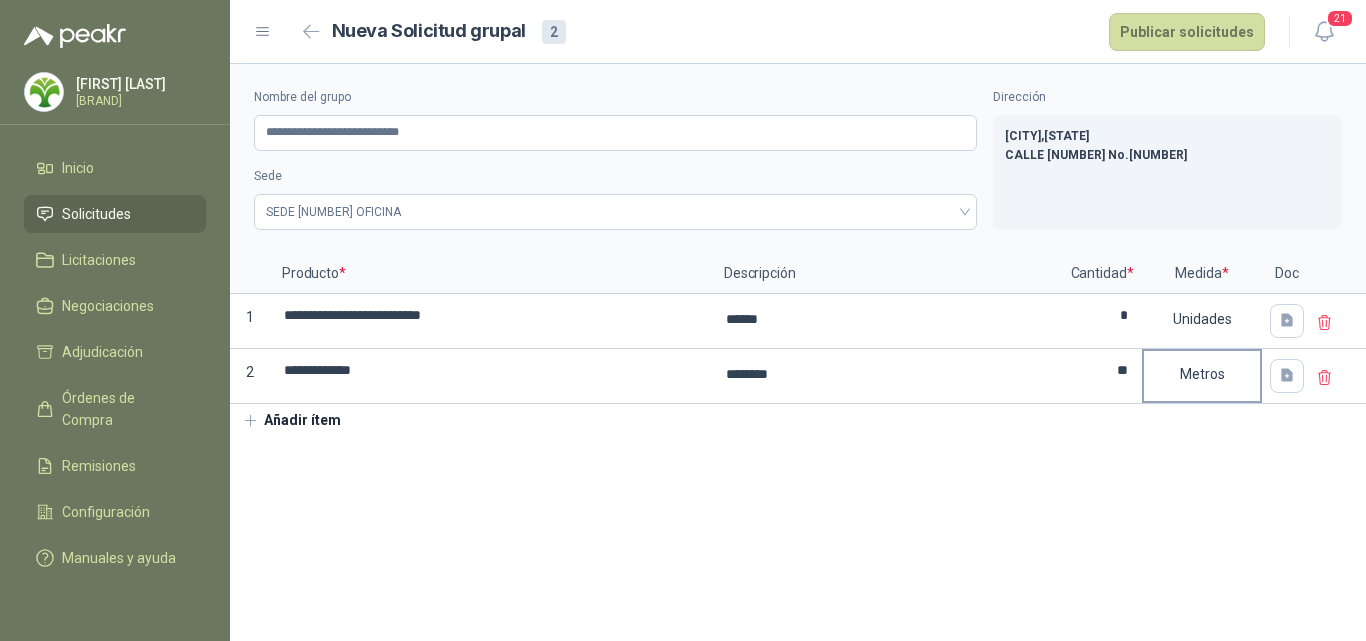 click on "Metros" at bounding box center (1202, 319) 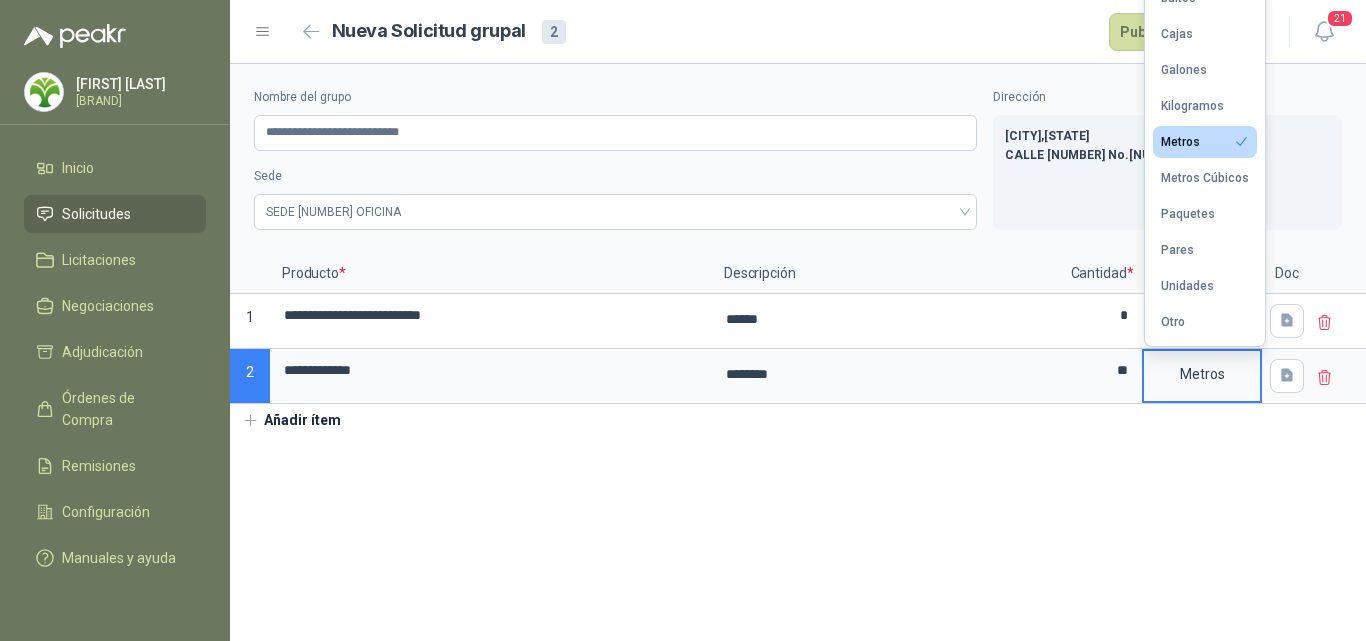 click on "Metros" at bounding box center [1180, 142] 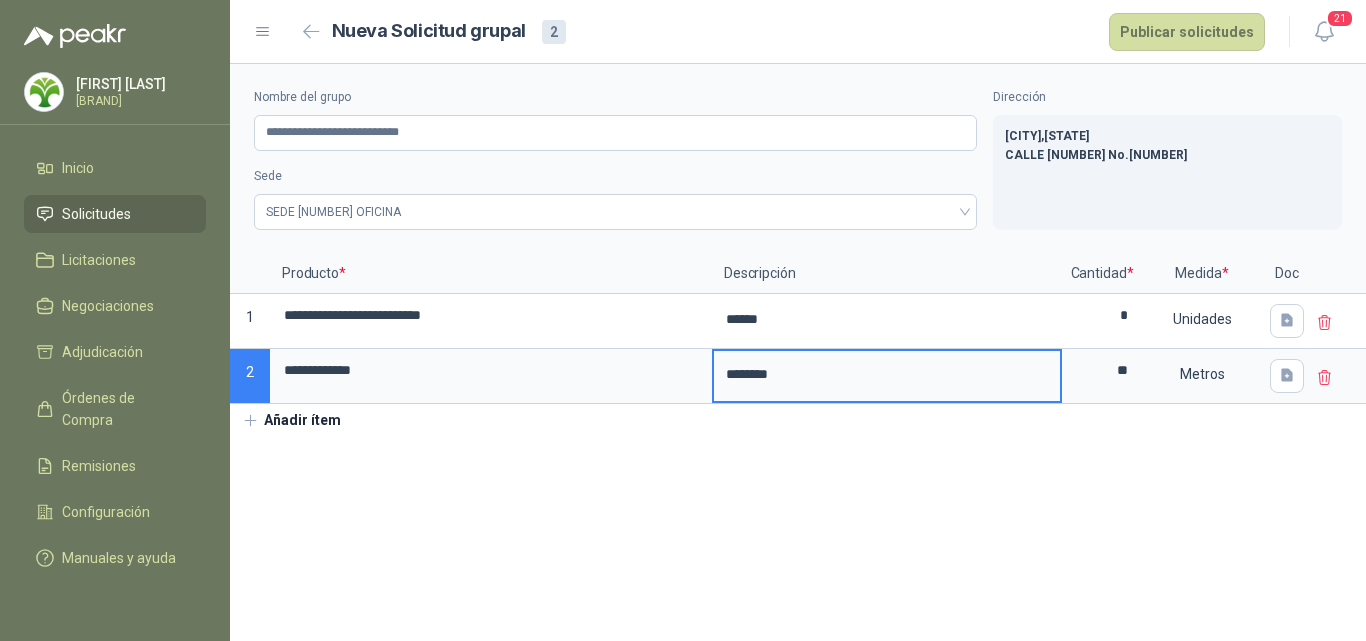 click on "********" at bounding box center [887, 374] 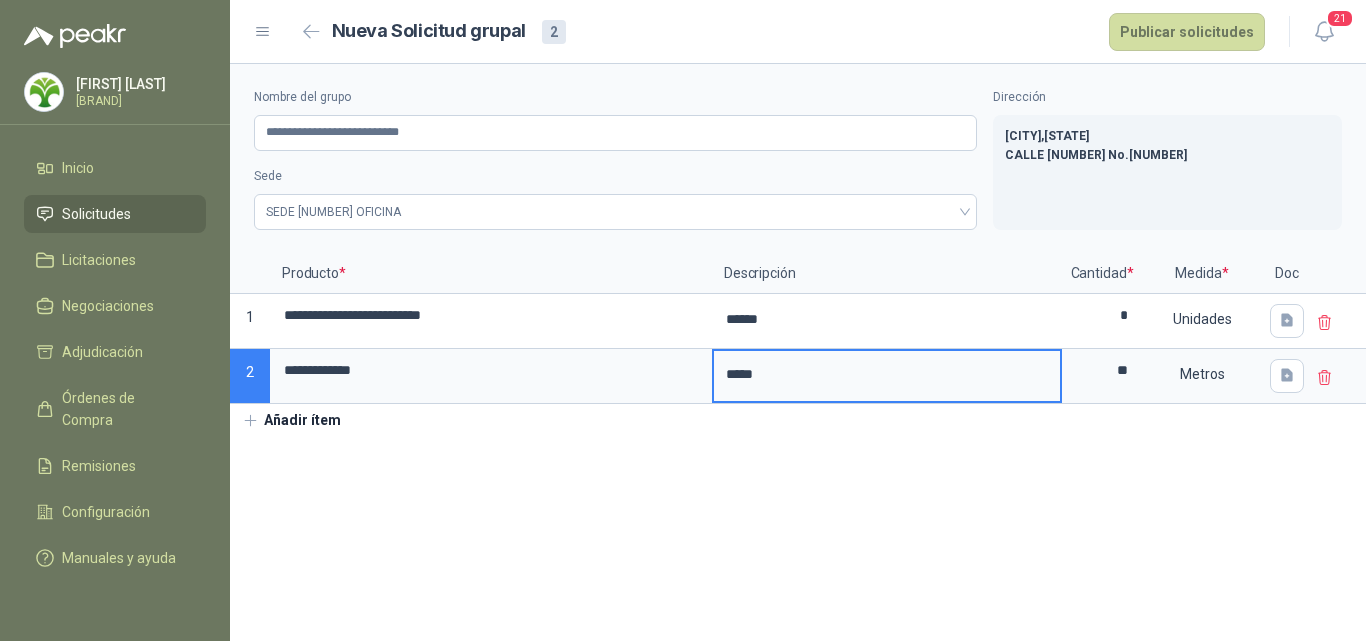 type on "****" 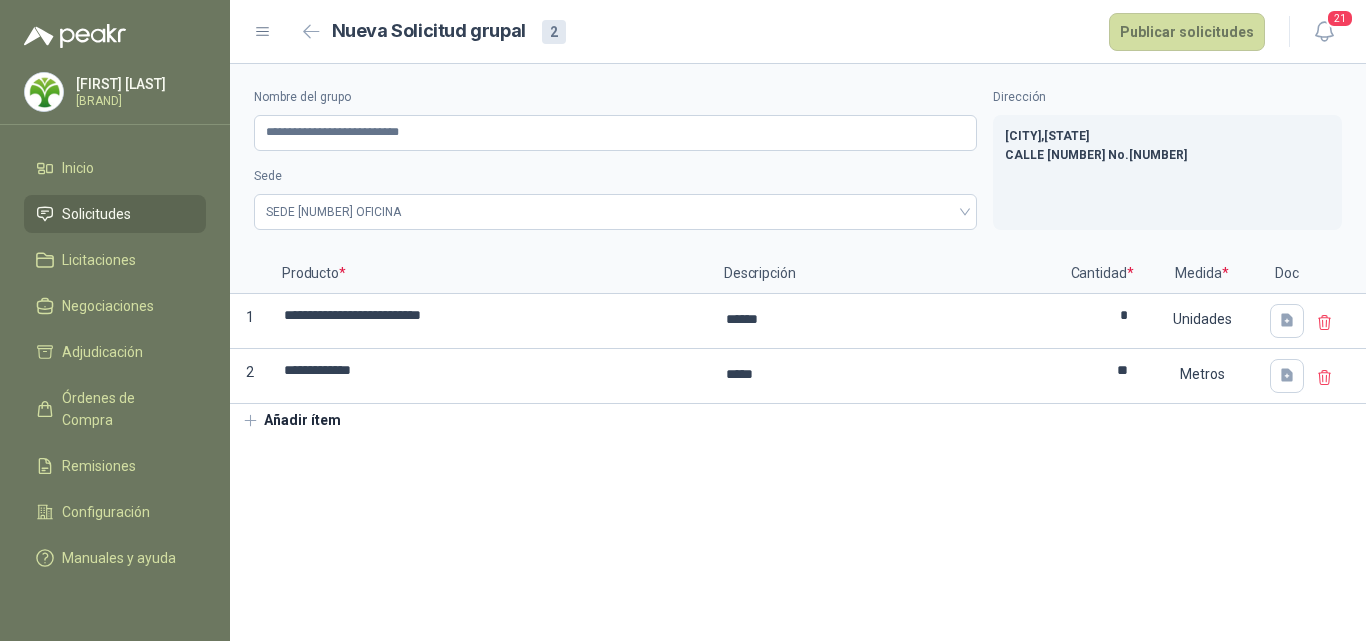 click on "Añadir ítem" at bounding box center [291, 421] 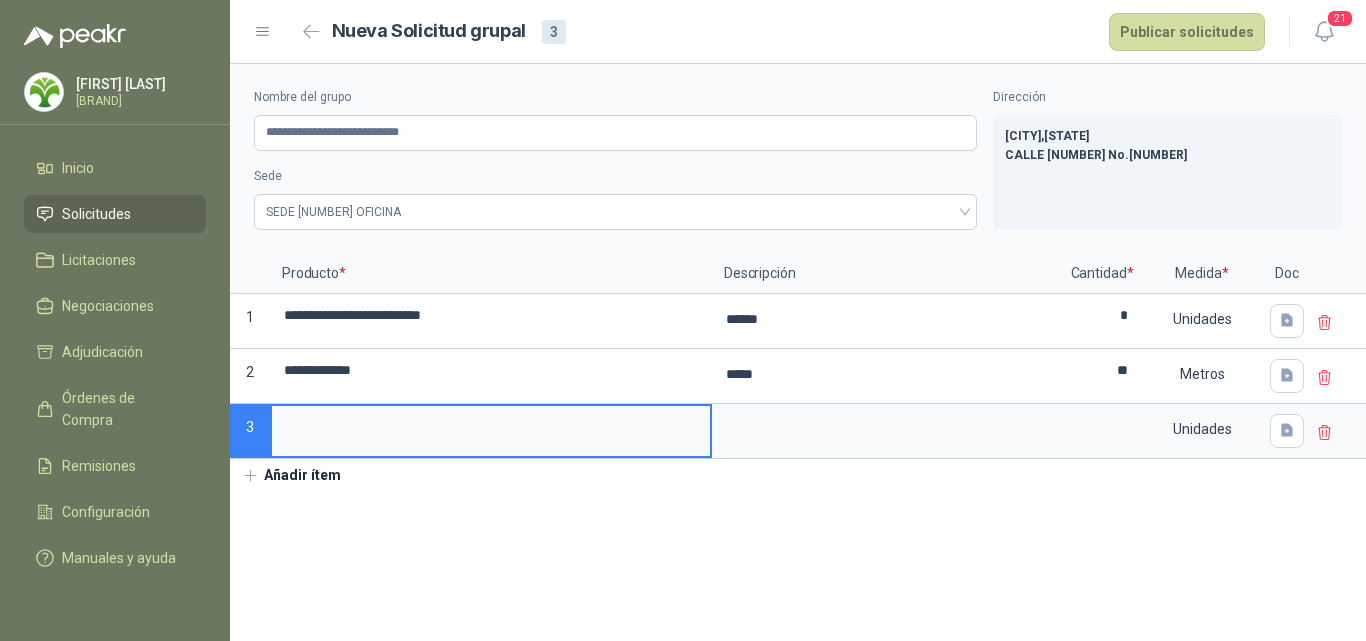 click at bounding box center [491, 425] 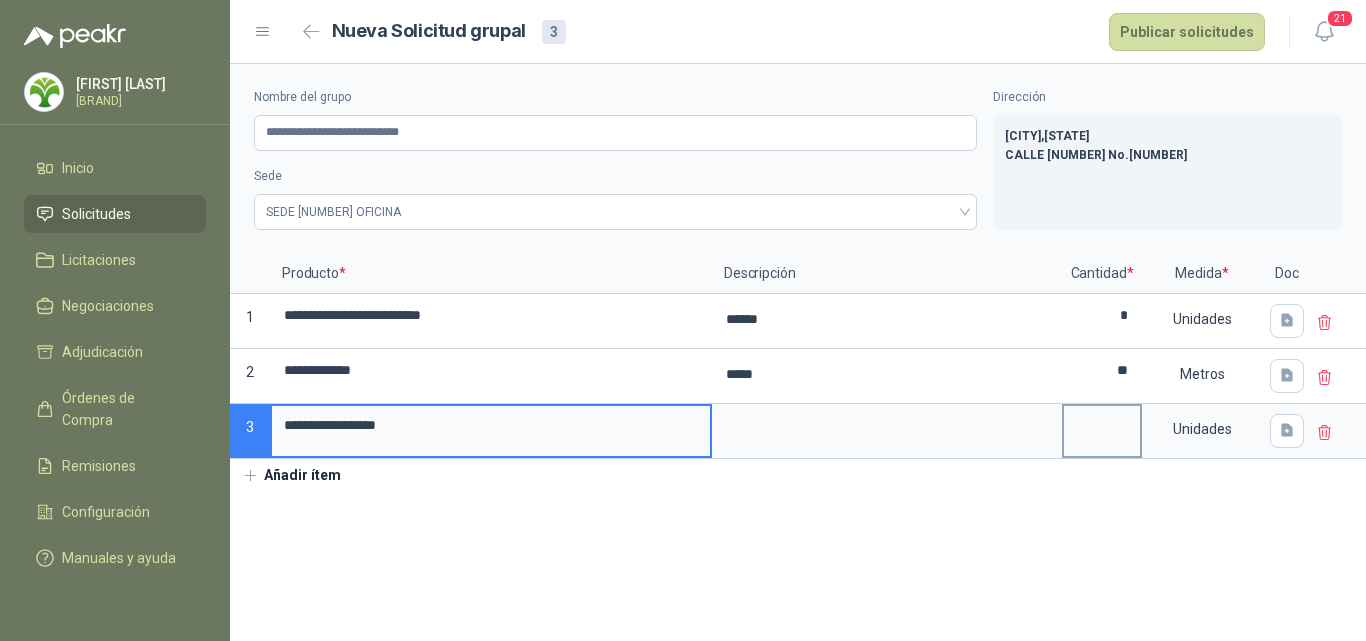 type on "**********" 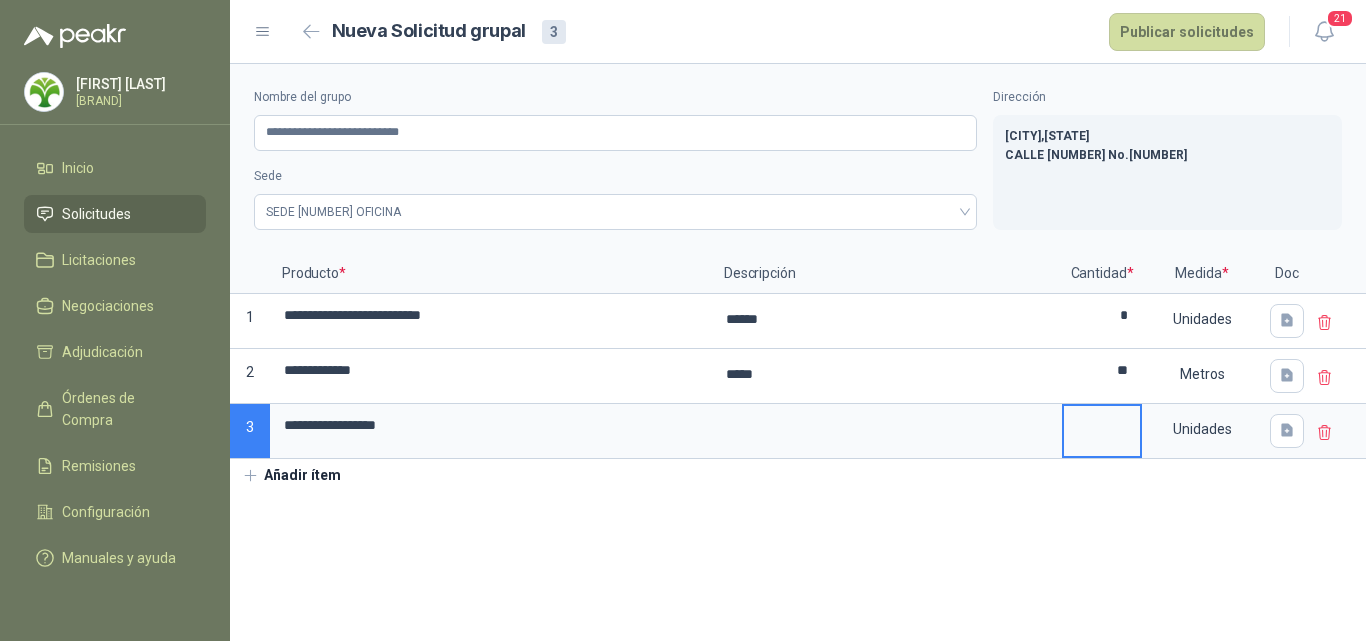 click at bounding box center (1102, 425) 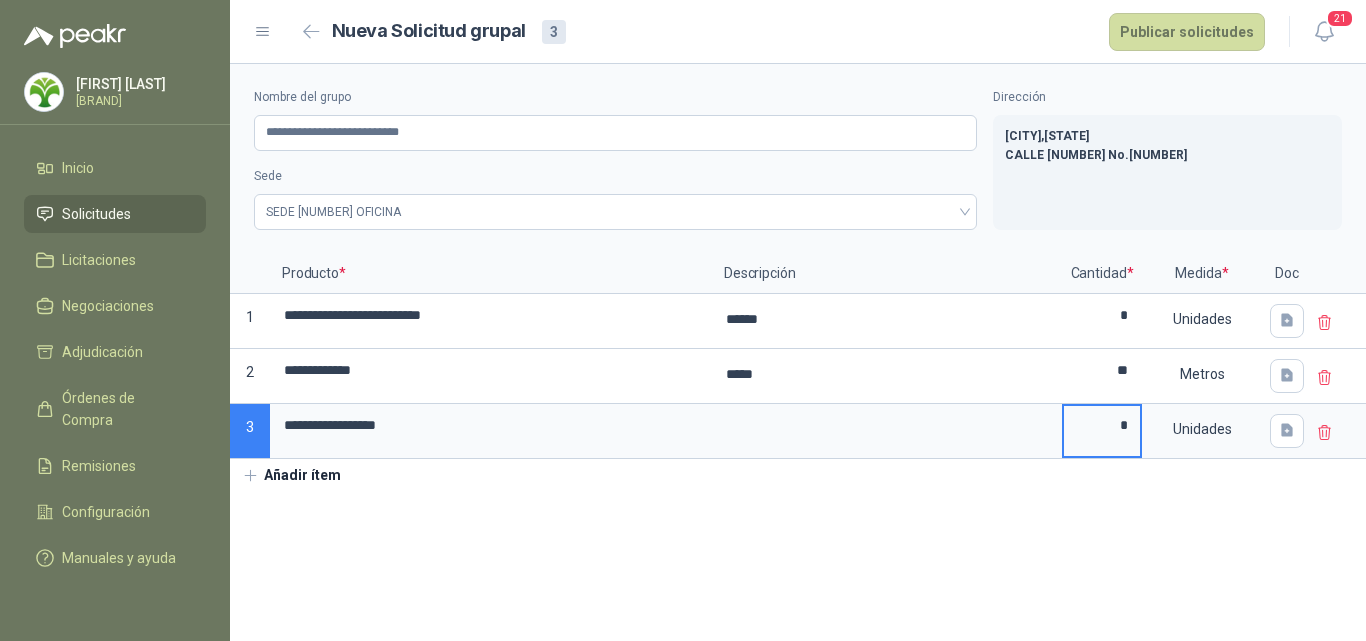 type on "*" 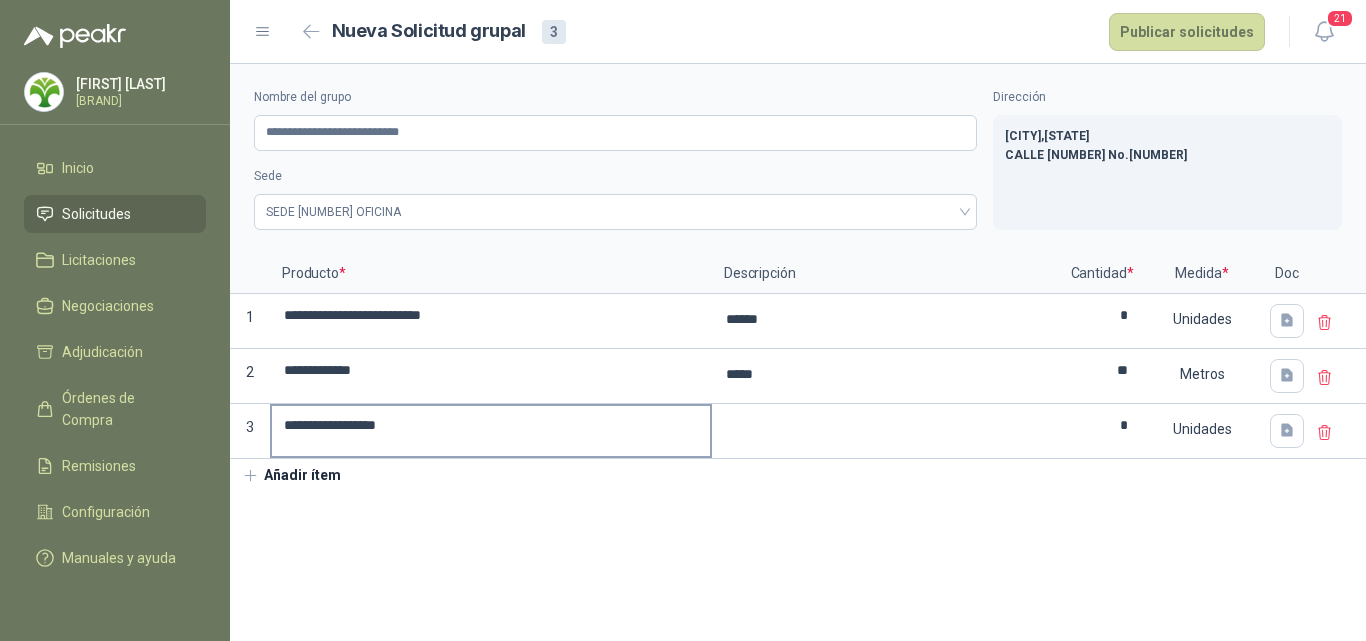 click on "**********" at bounding box center [491, 425] 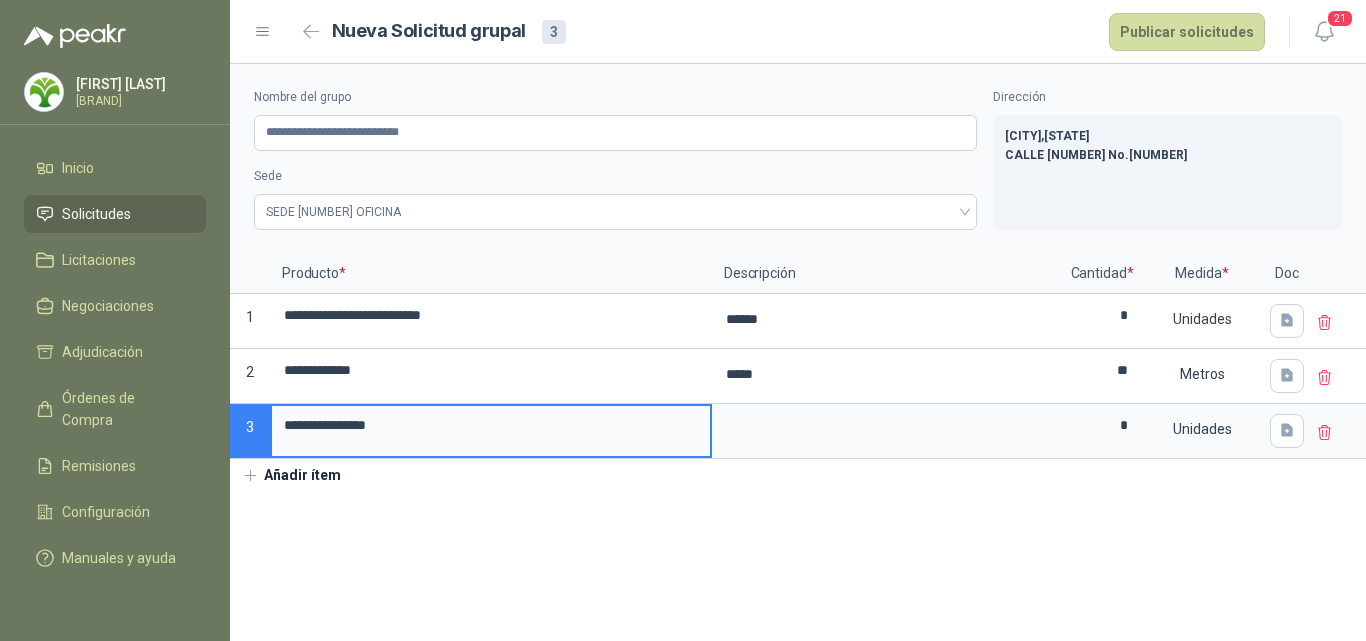 type on "**********" 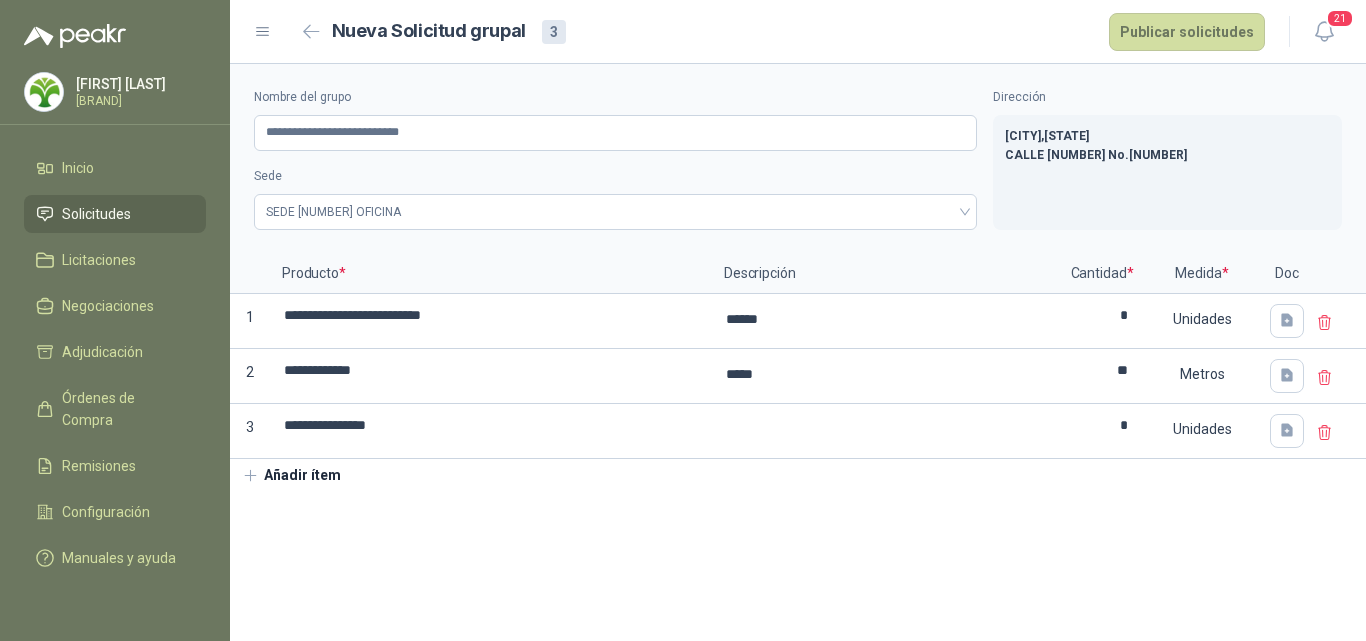 click on "**********" at bounding box center [798, 352] 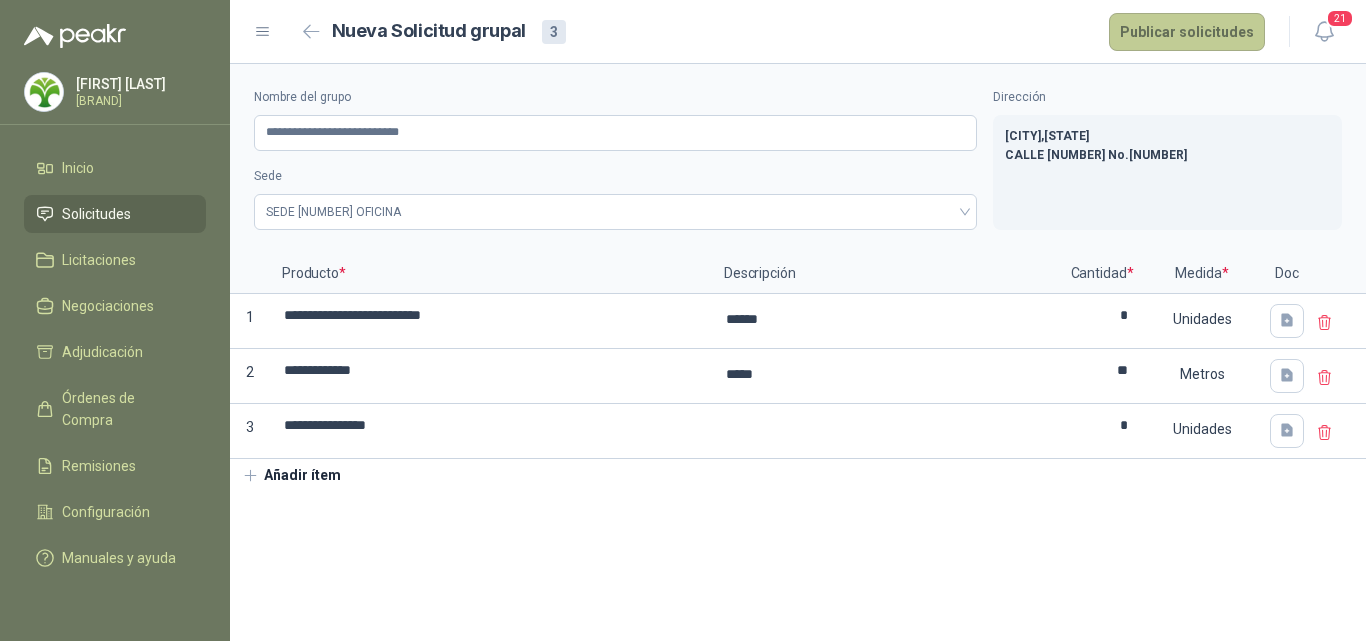 click on "Publicar solicitudes" at bounding box center [1187, 32] 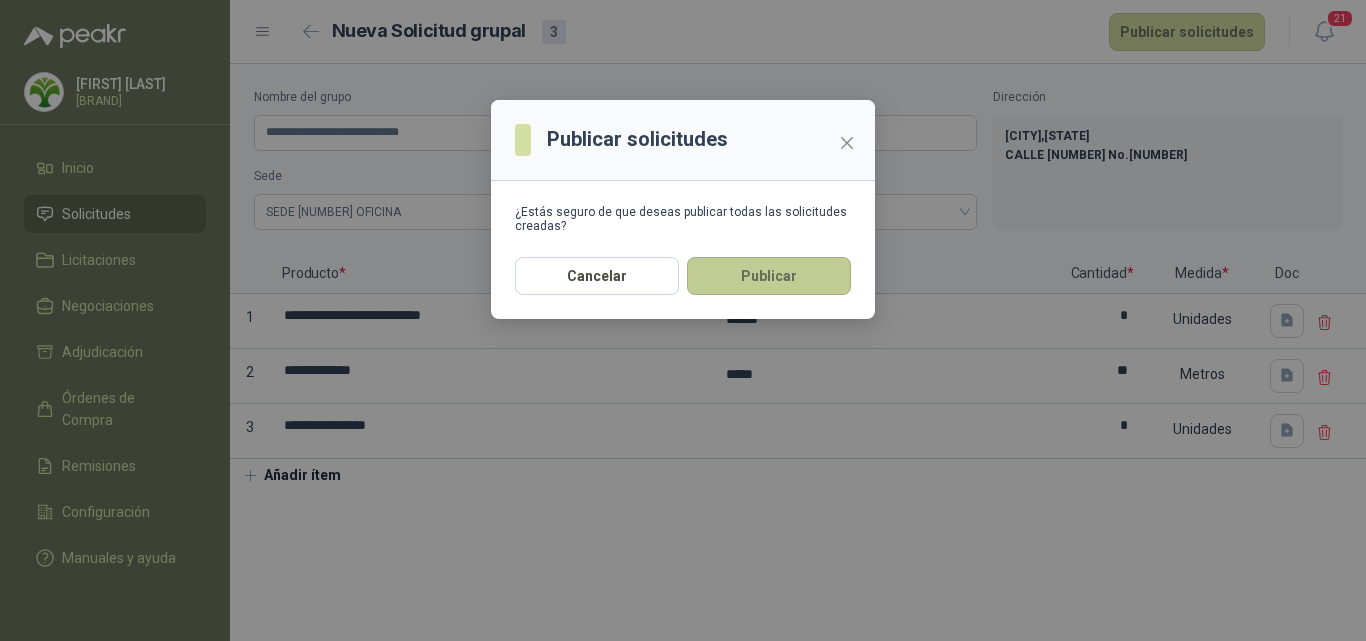 click on "Publicar" at bounding box center [769, 276] 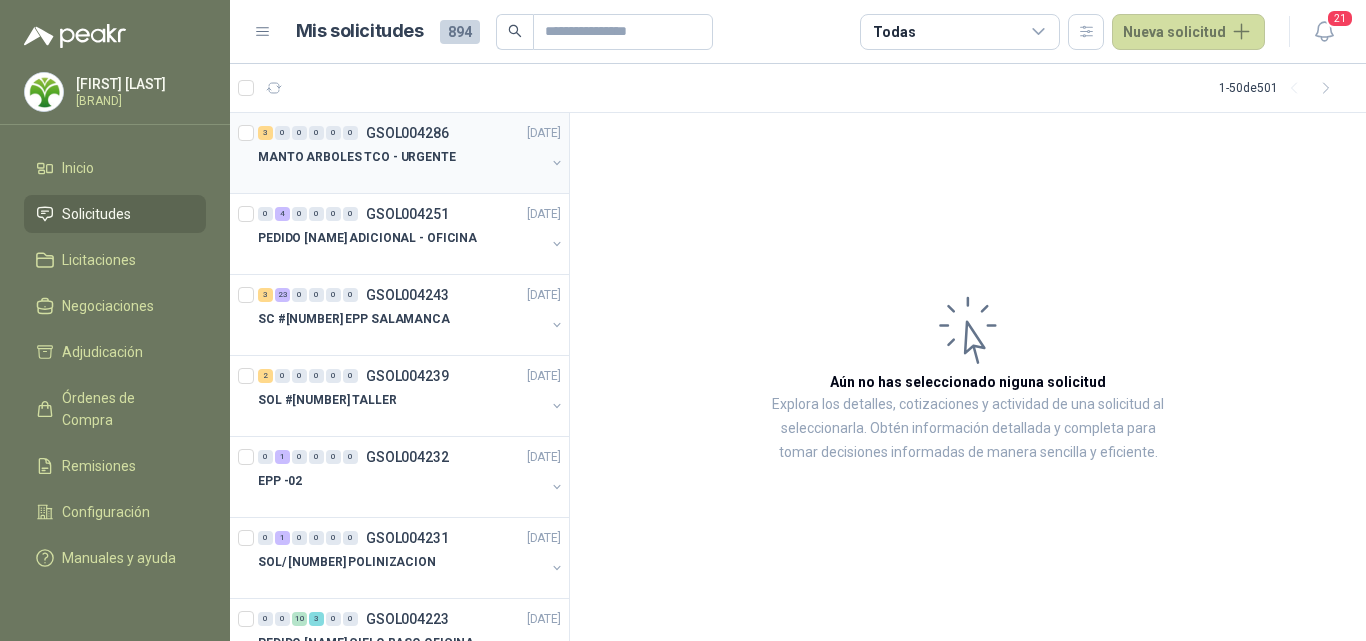 click at bounding box center (401, 177) 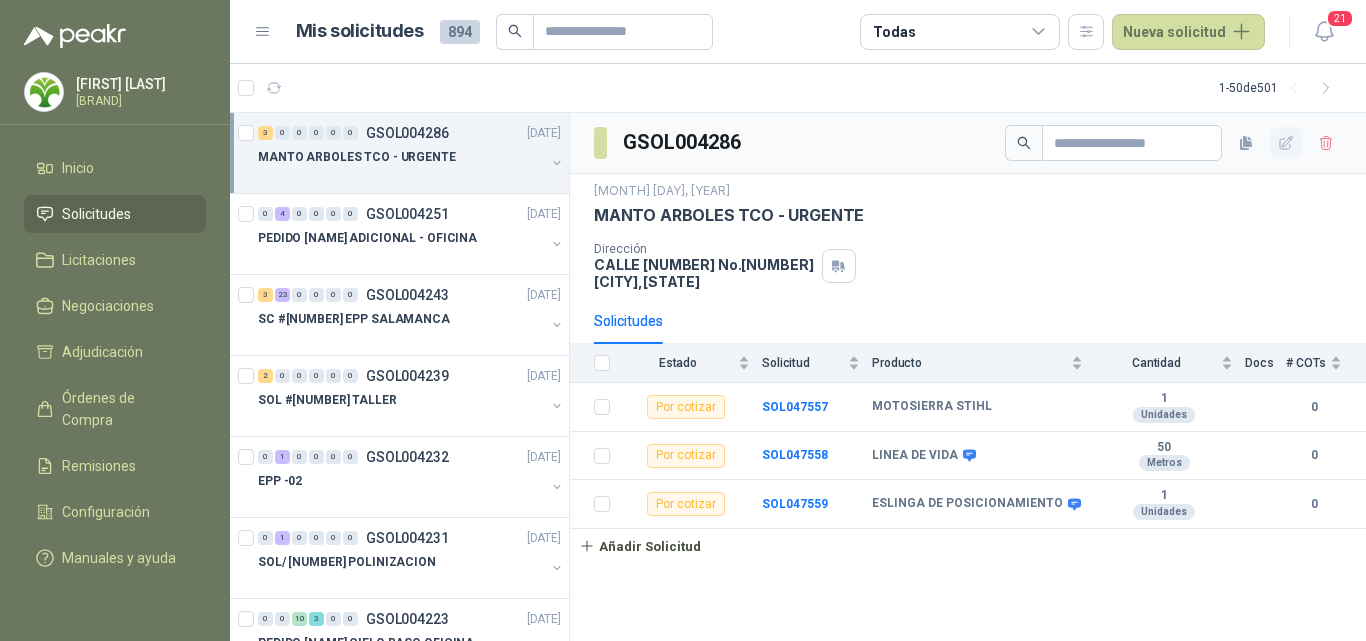 click at bounding box center (1286, 142) 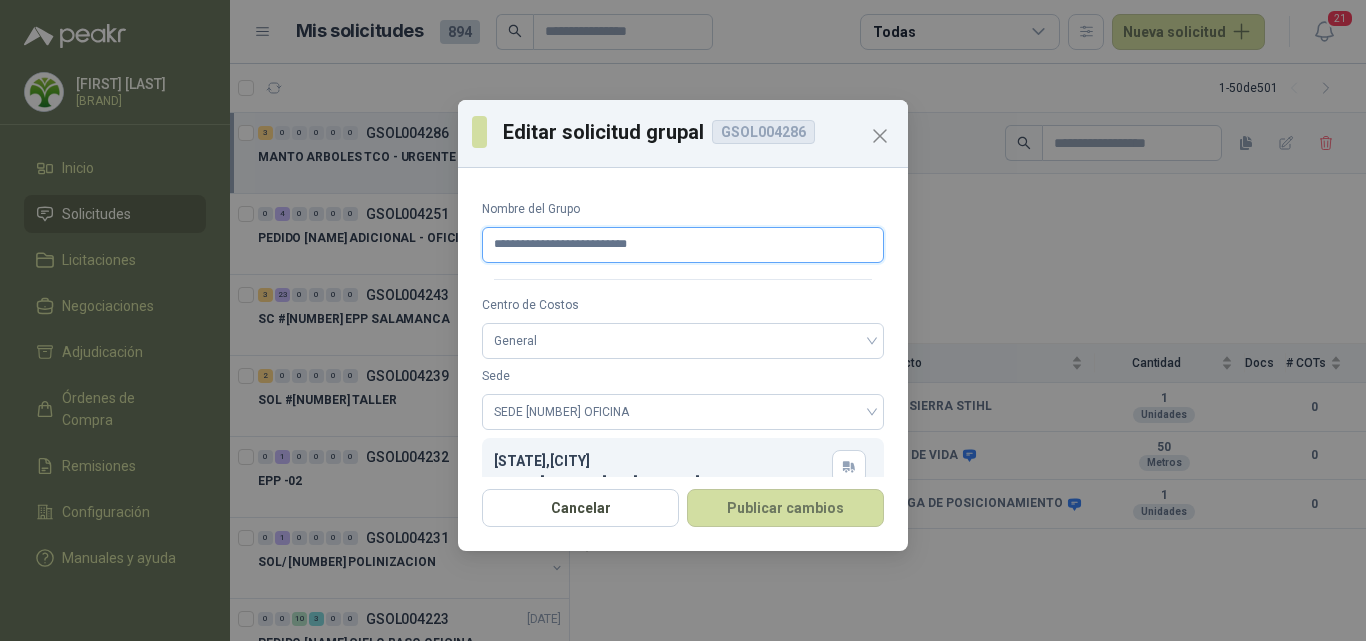 click on "**********" at bounding box center (683, 245) 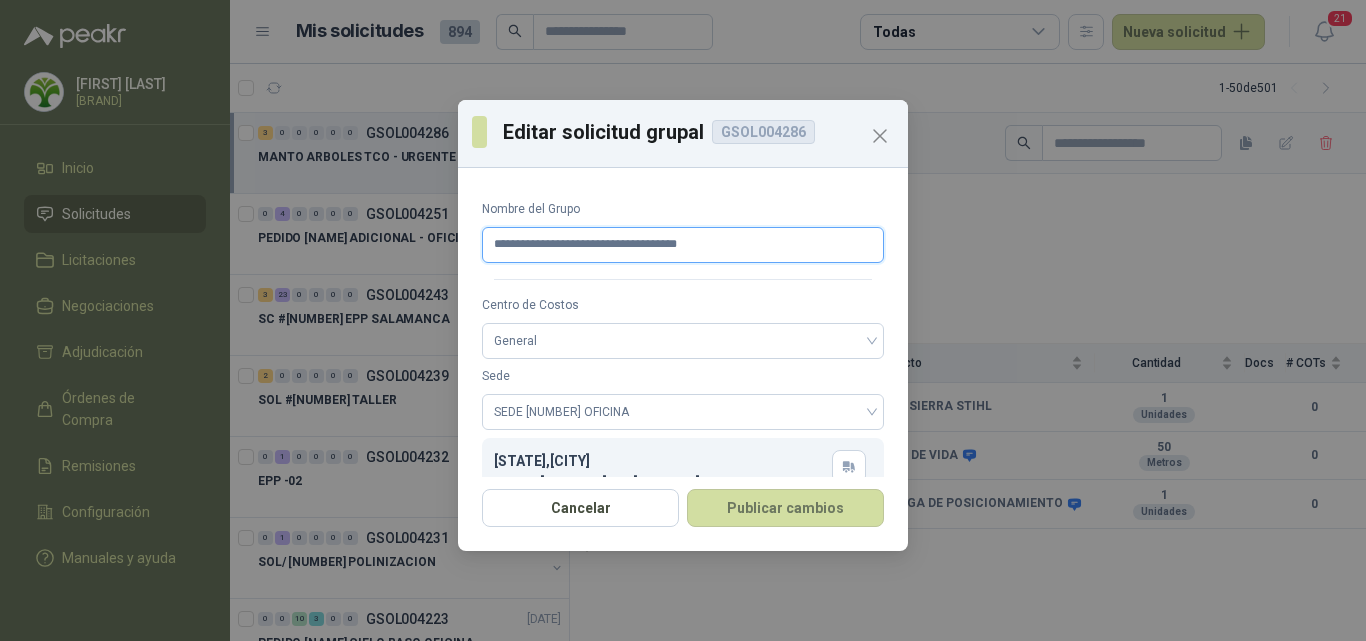 click on "**********" at bounding box center [683, 245] 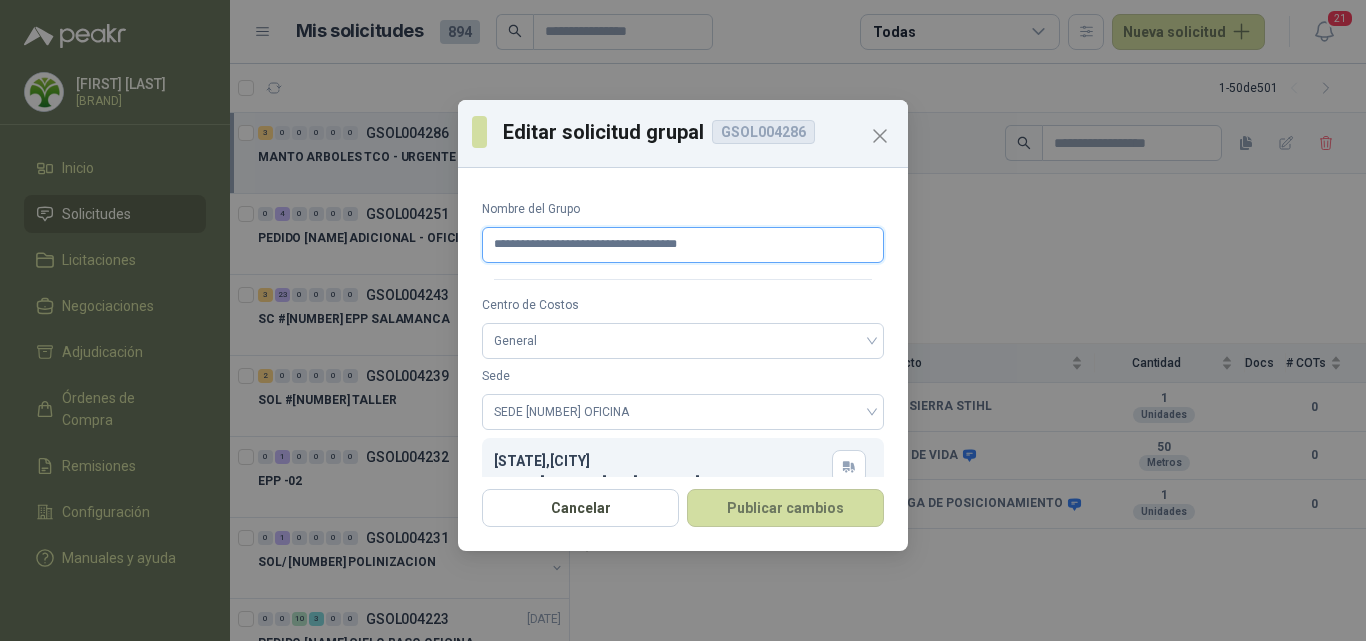 click on "**********" at bounding box center (683, 245) 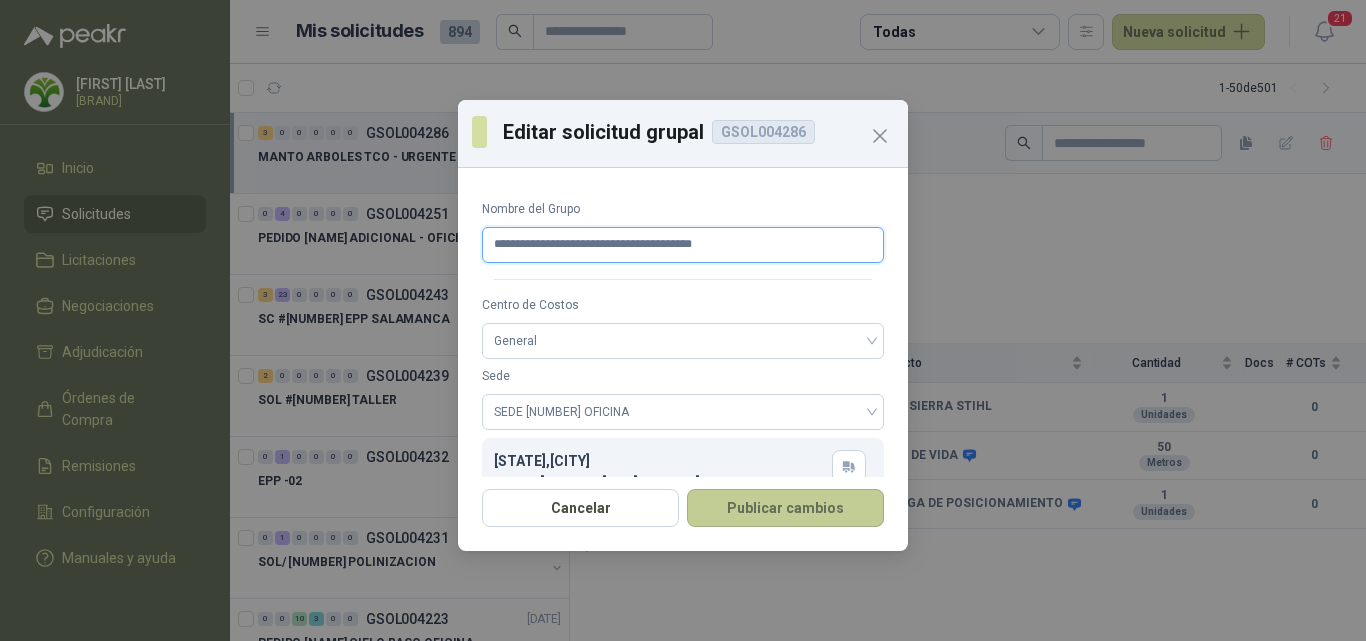 type on "**********" 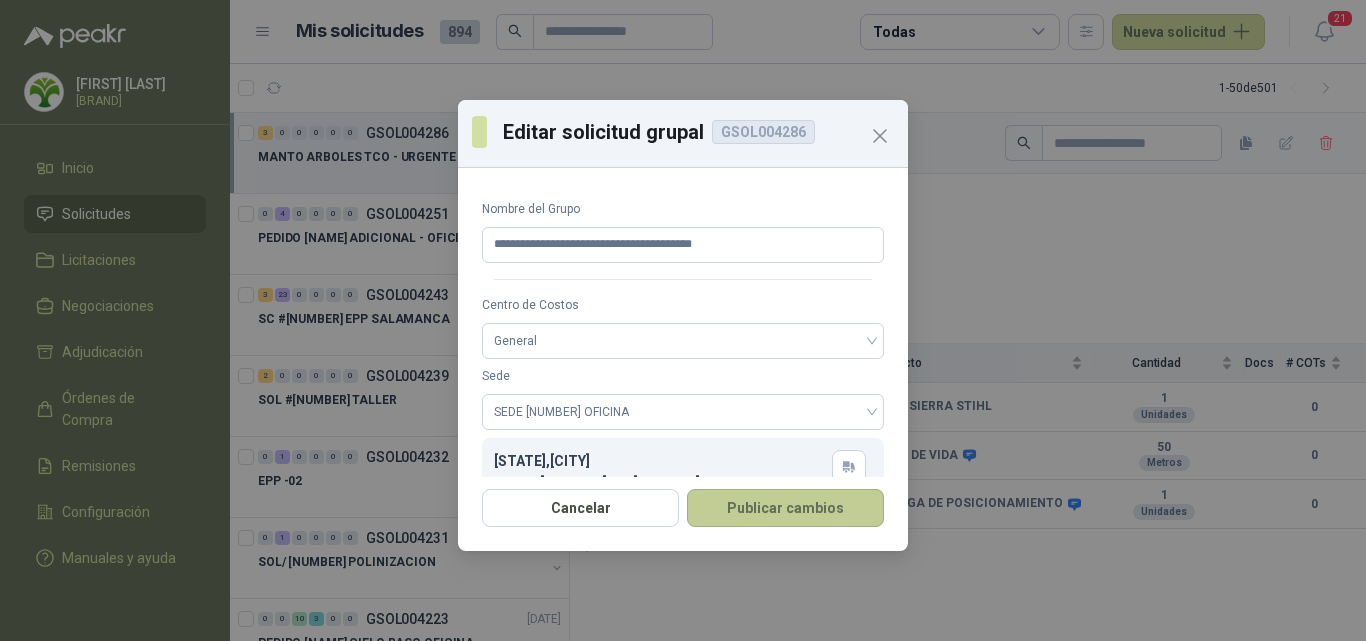 click on "Publicar cambios" at bounding box center [785, 508] 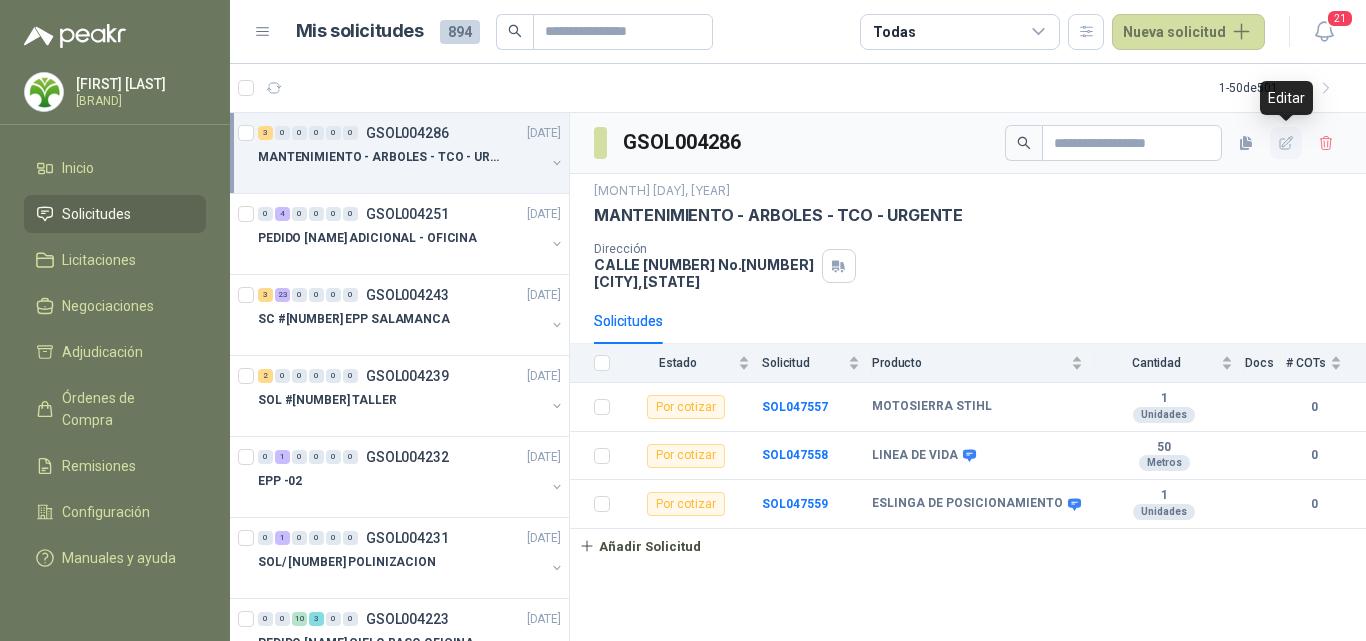 click at bounding box center [1286, 143] 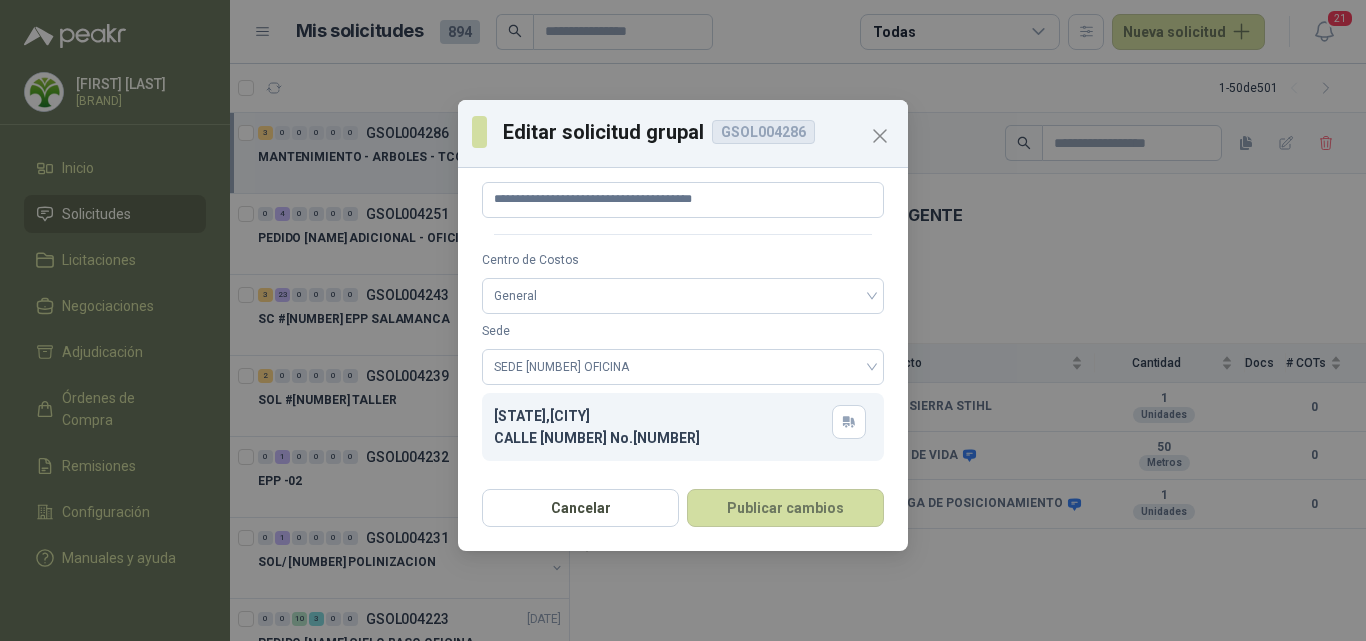 scroll, scrollTop: 0, scrollLeft: 0, axis: both 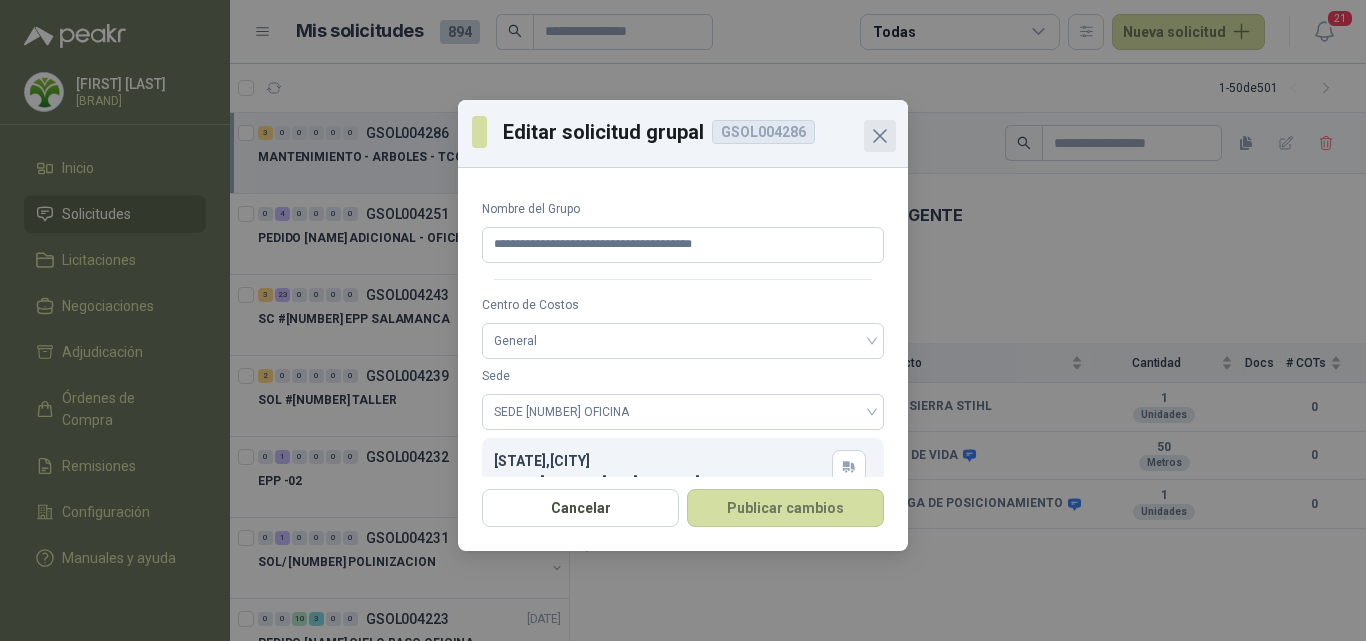 click at bounding box center [880, 136] 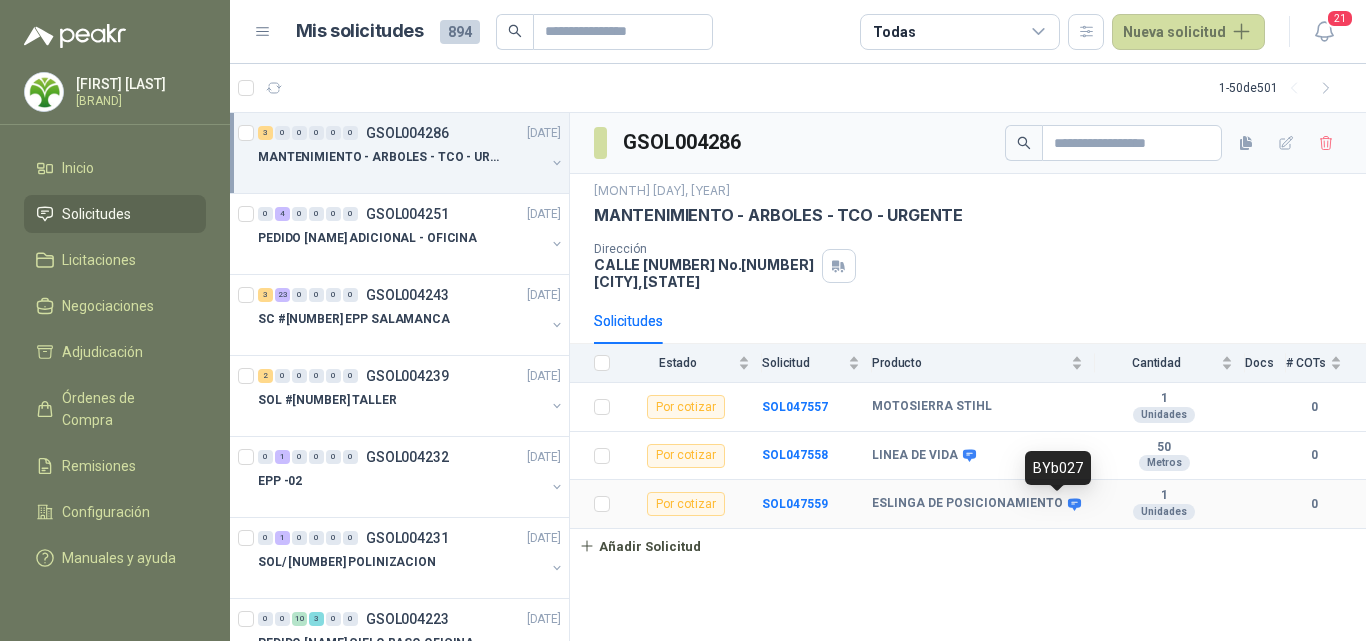 click at bounding box center [1074, 504] 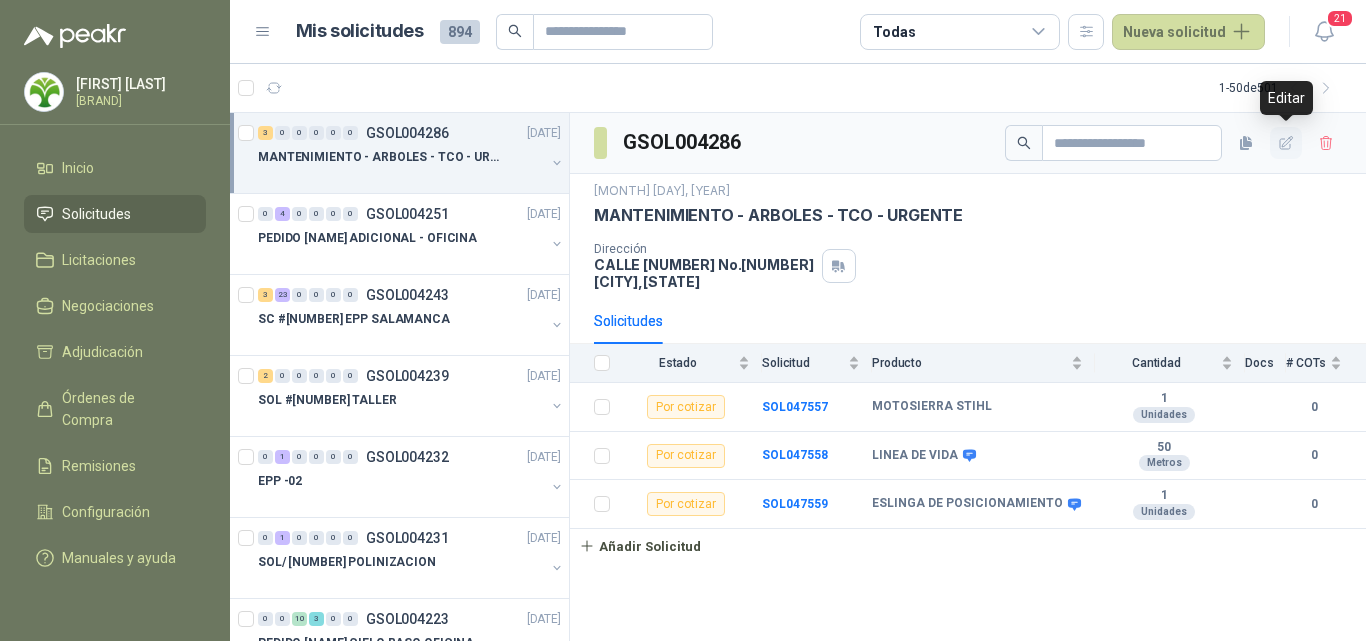 click at bounding box center (1286, 143) 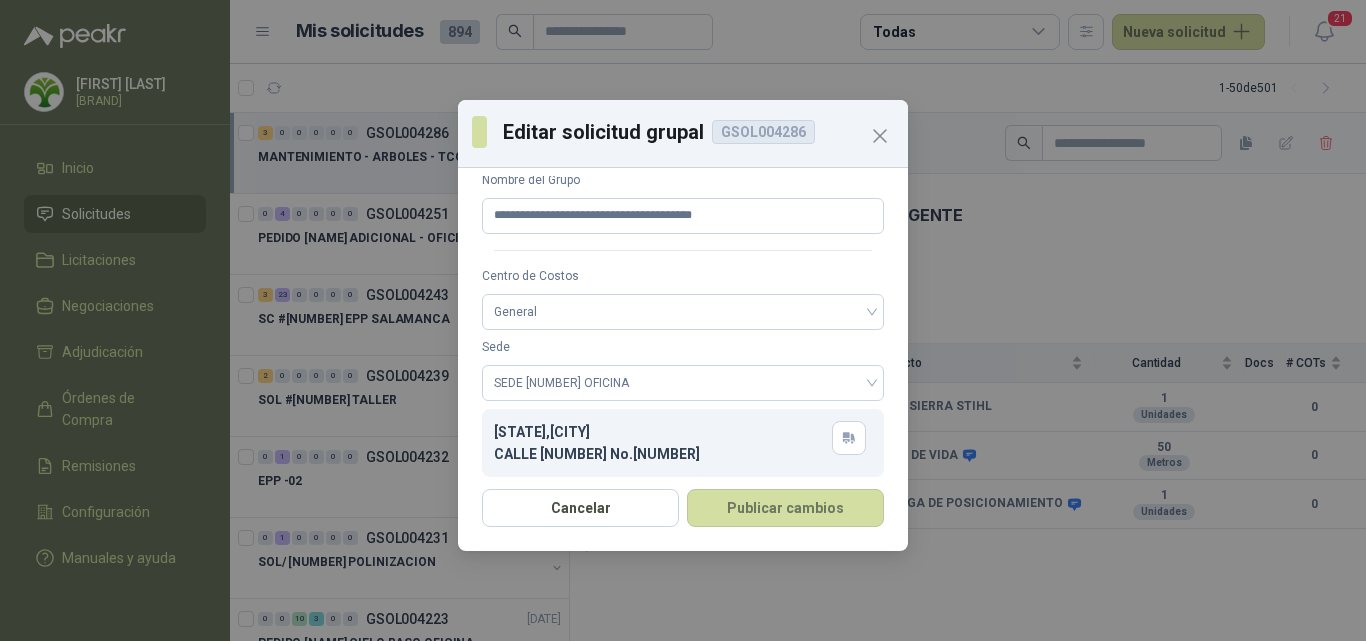 scroll, scrollTop: 45, scrollLeft: 0, axis: vertical 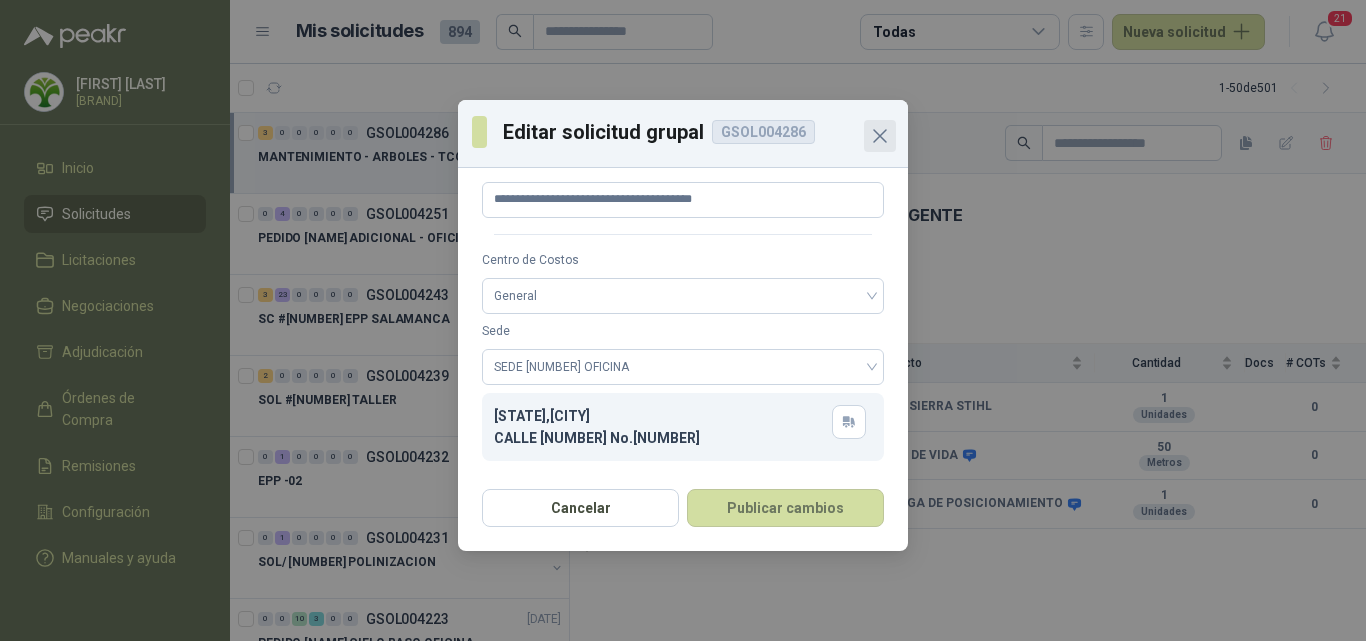 click at bounding box center [880, 136] 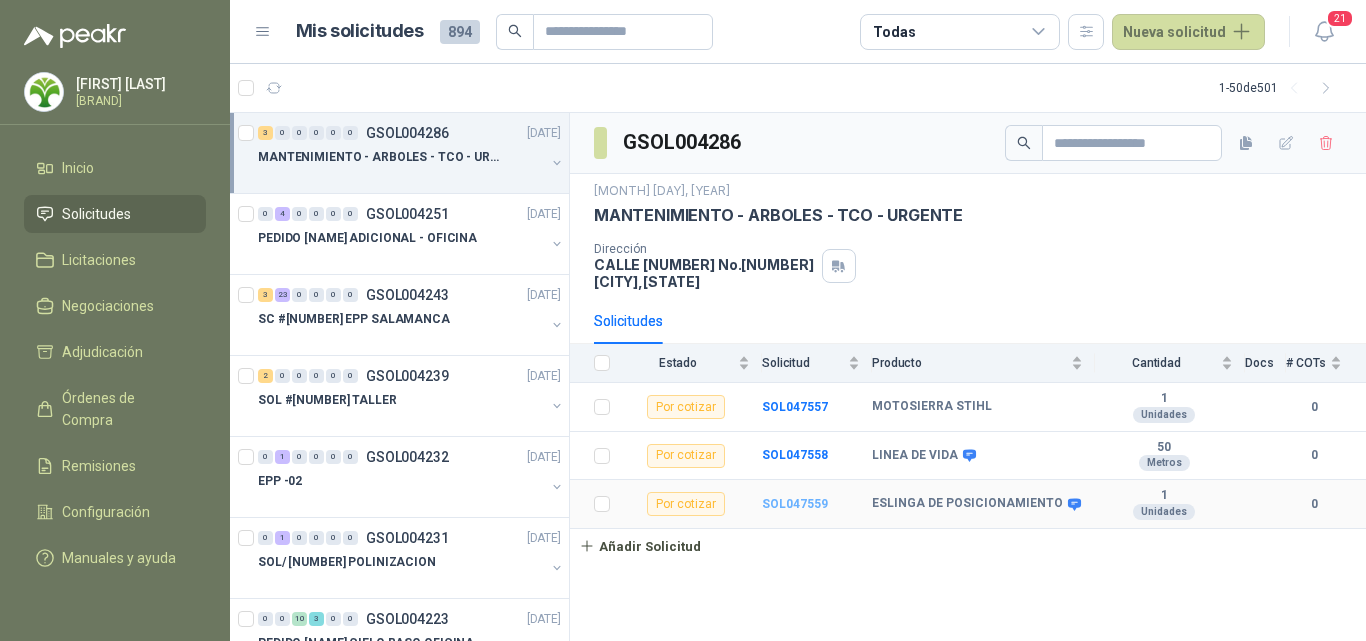 click on "SOL047559" at bounding box center (795, 504) 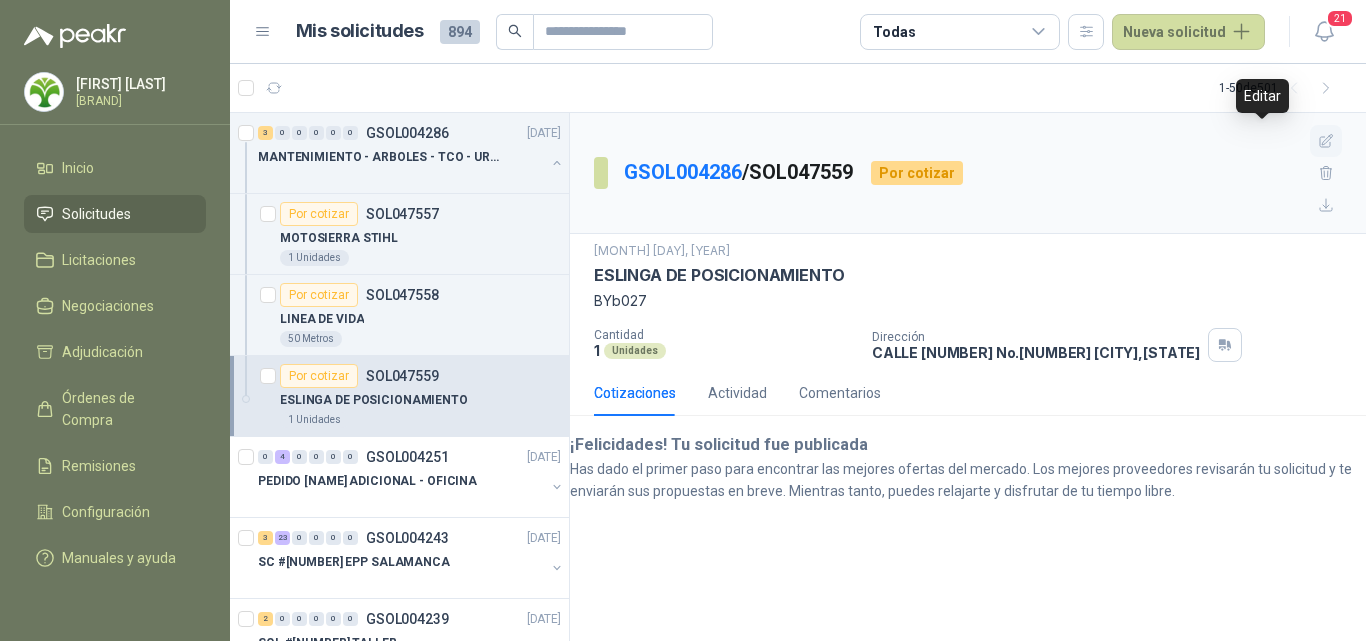 click at bounding box center [1326, 140] 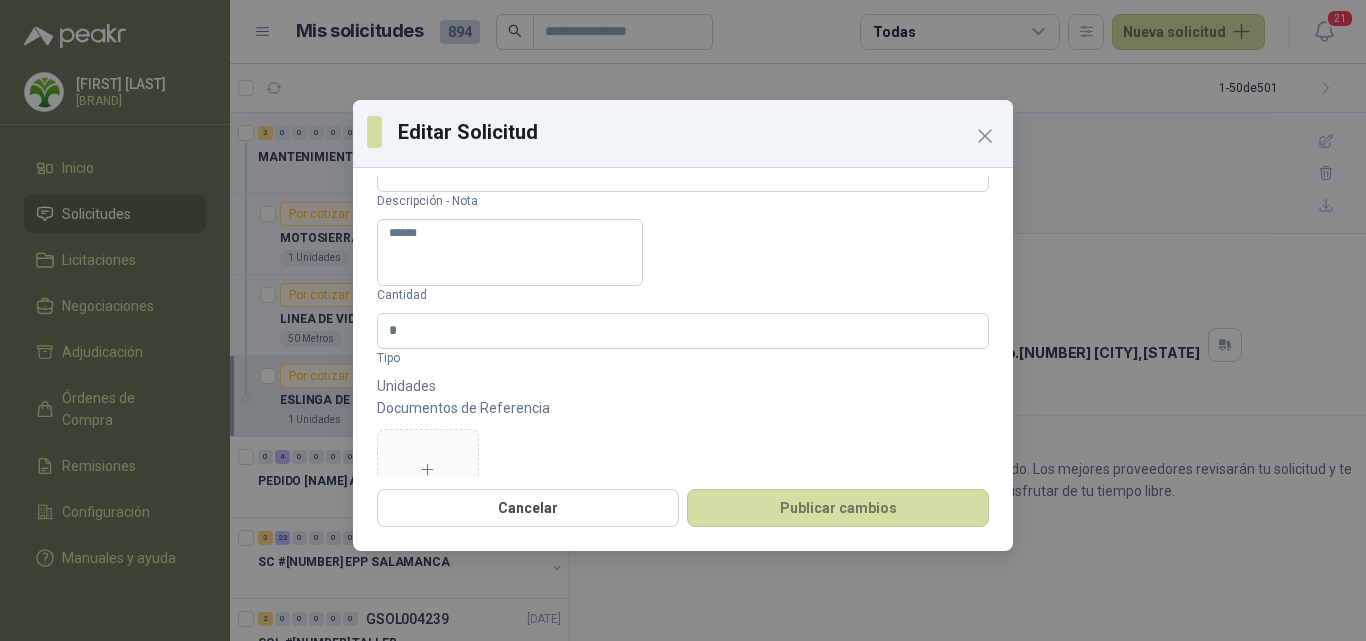 scroll, scrollTop: 143, scrollLeft: 0, axis: vertical 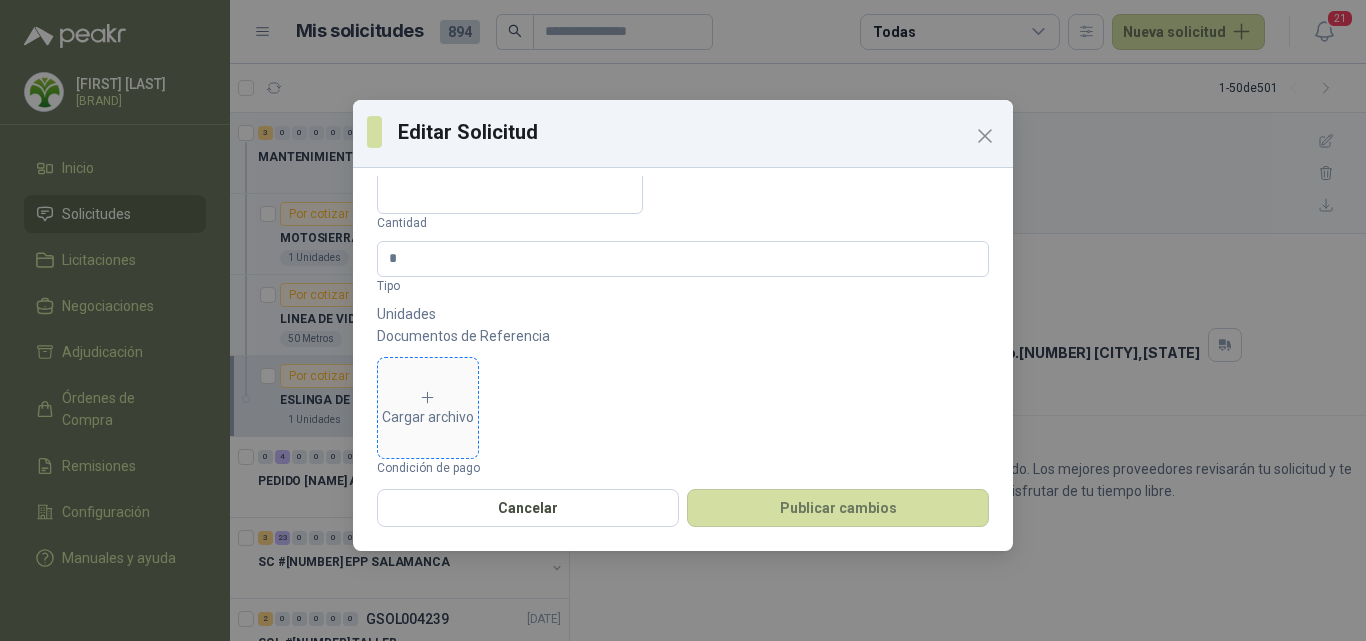 click at bounding box center [428, 398] 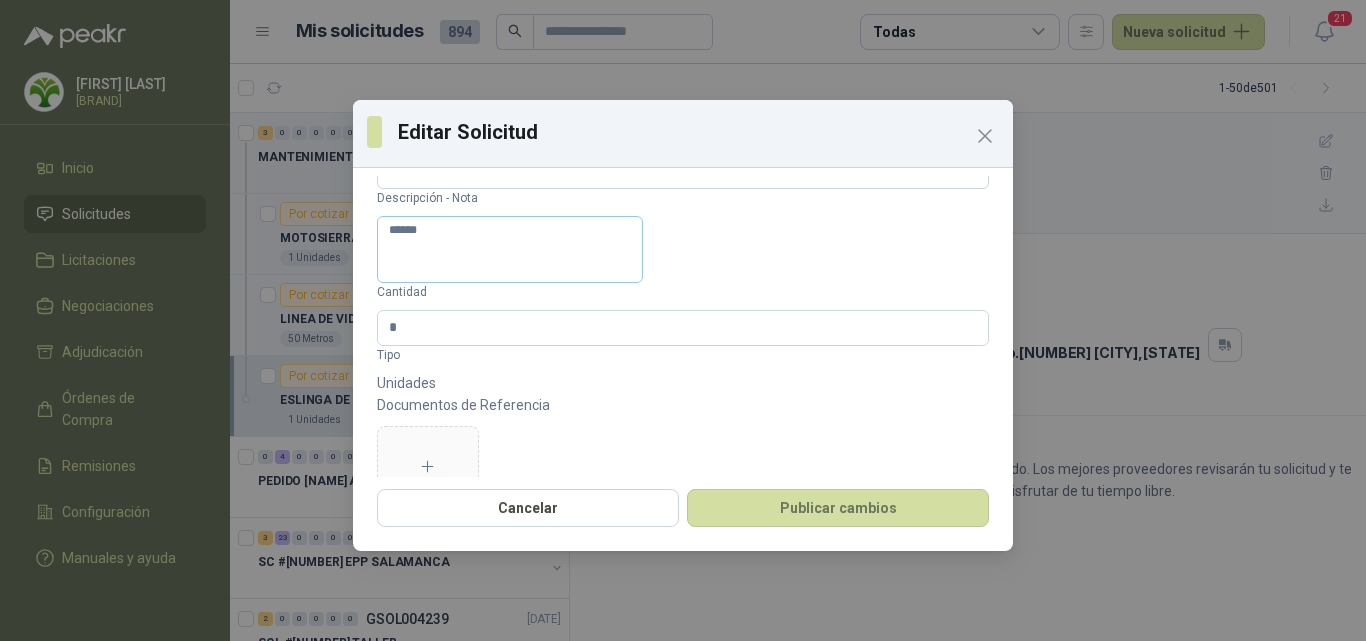 scroll, scrollTop: 143, scrollLeft: 0, axis: vertical 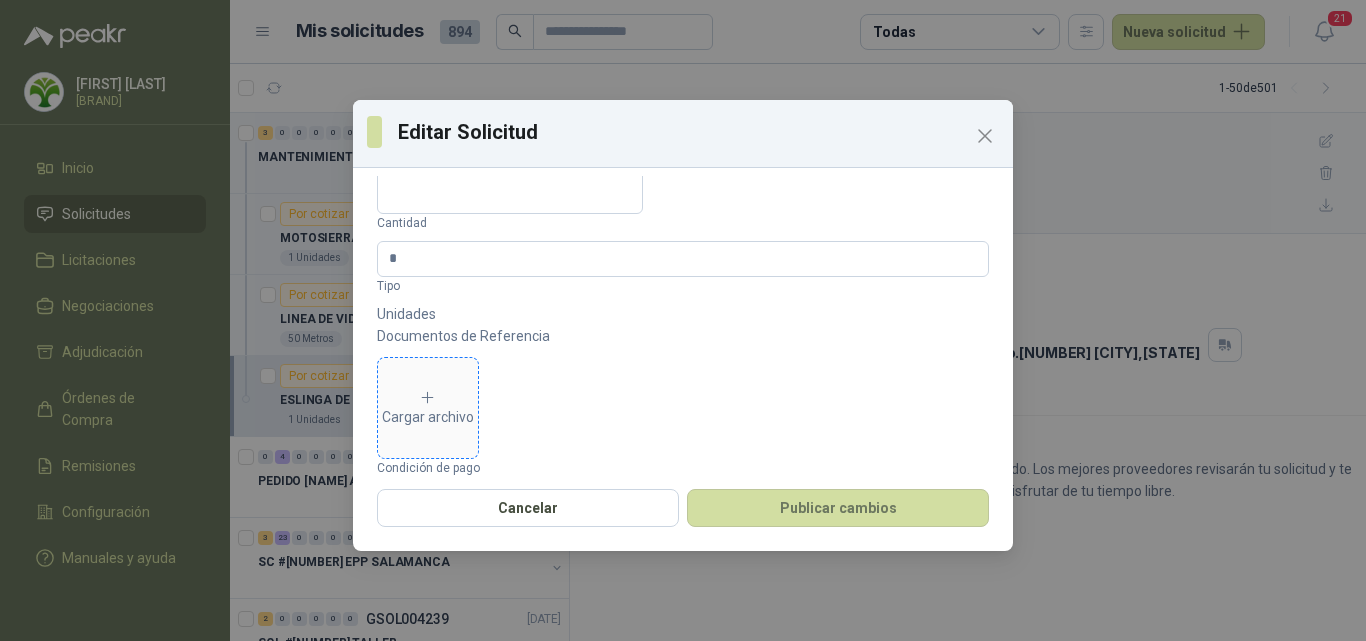 click at bounding box center [428, 397] 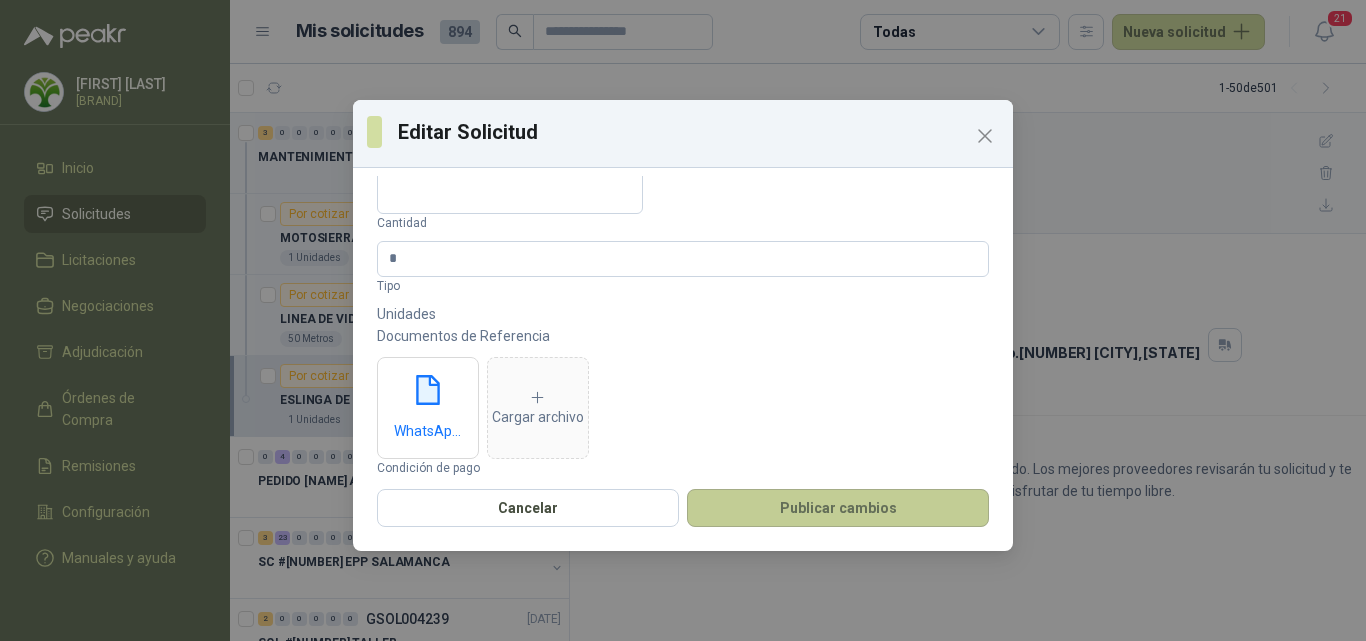click on "Publicar cambios" at bounding box center (838, 508) 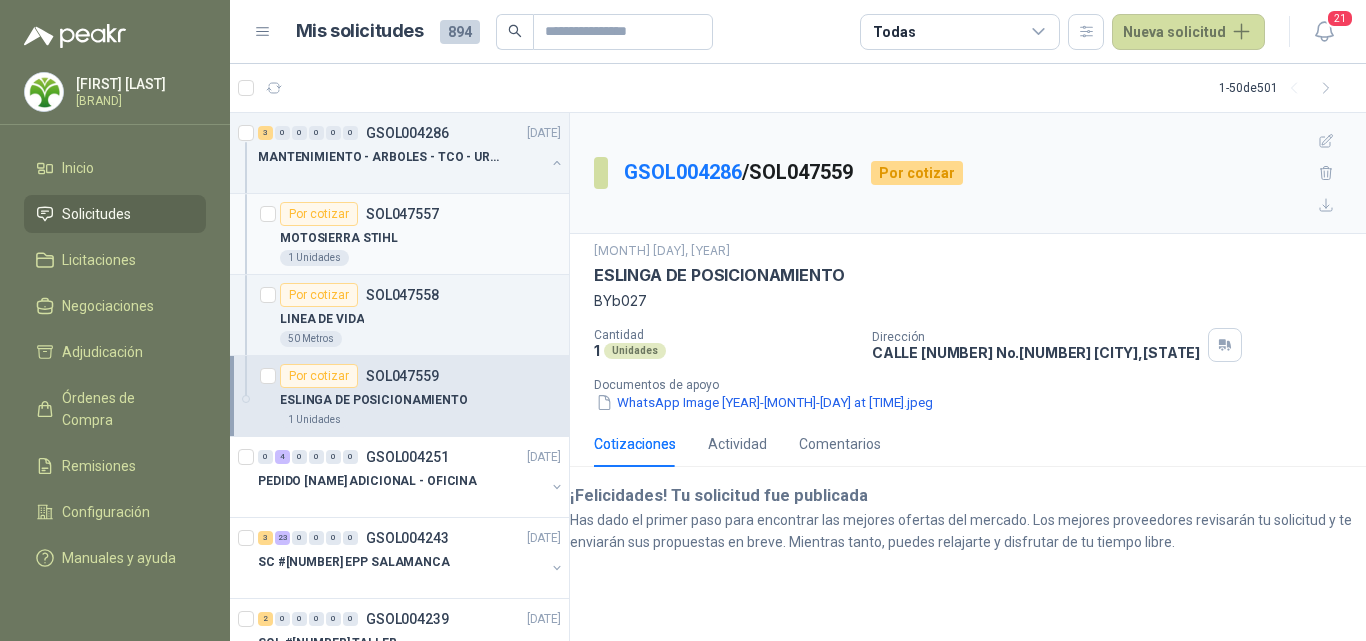 click on "1   Unidades" at bounding box center (420, 258) 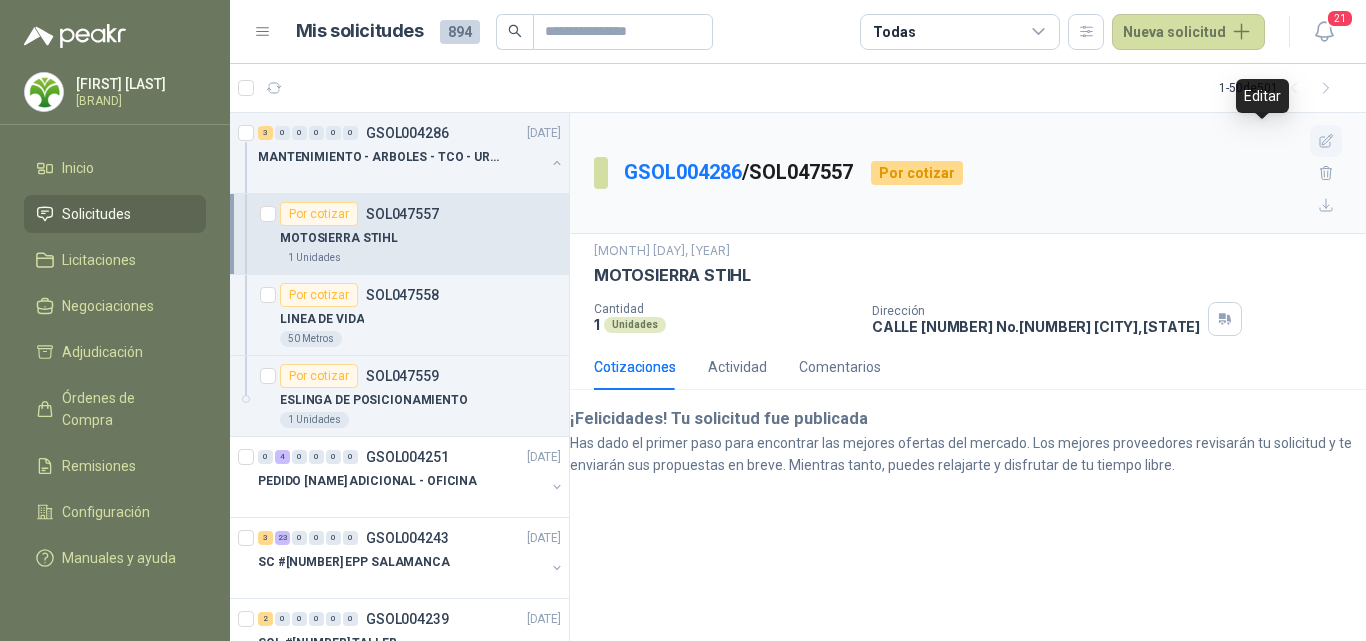click at bounding box center [1326, 140] 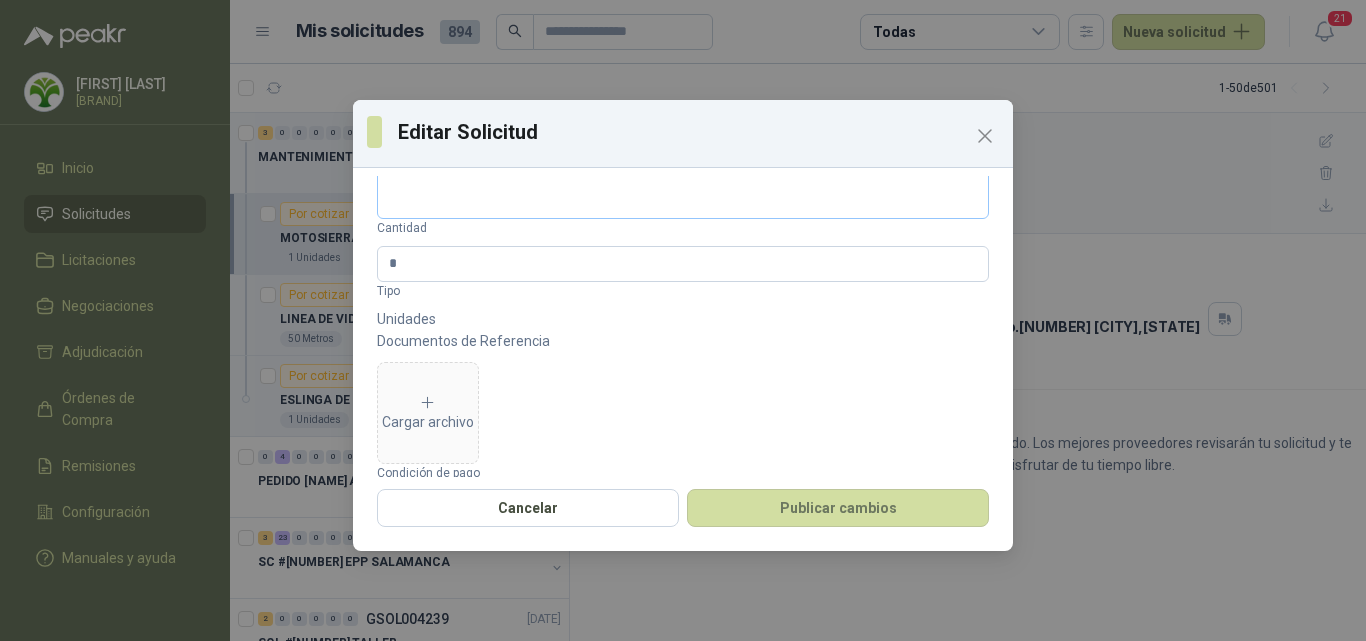 scroll, scrollTop: 143, scrollLeft: 0, axis: vertical 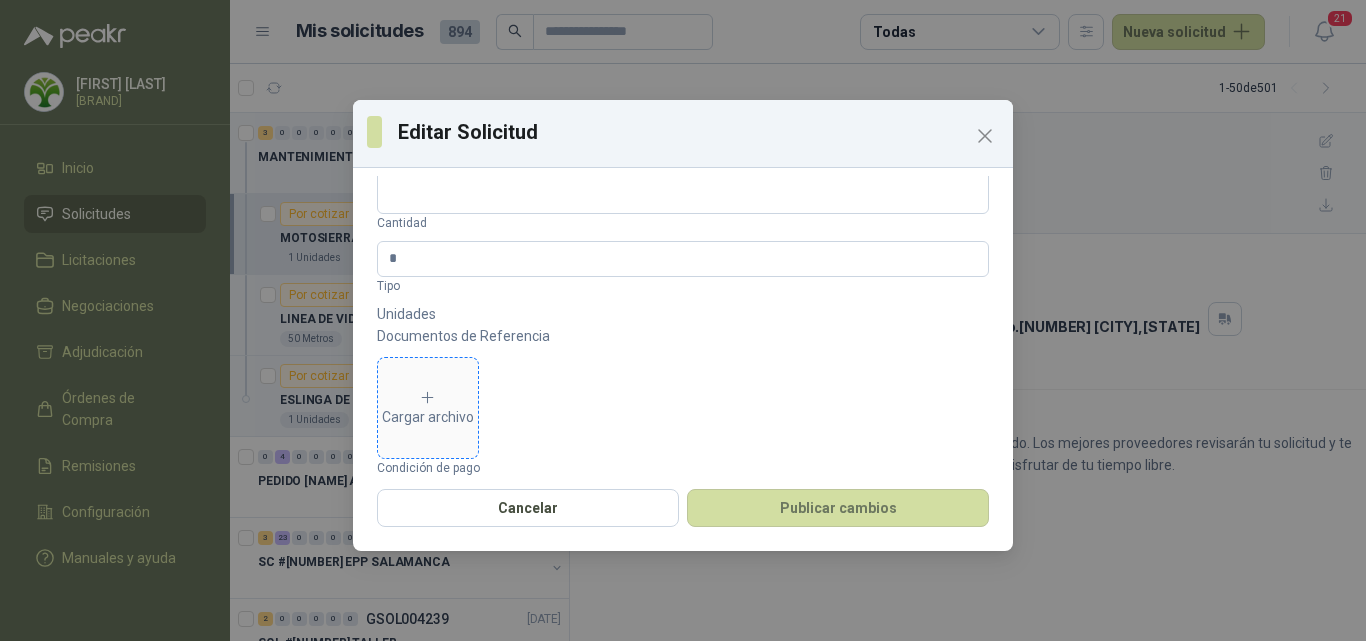 click at bounding box center [428, 398] 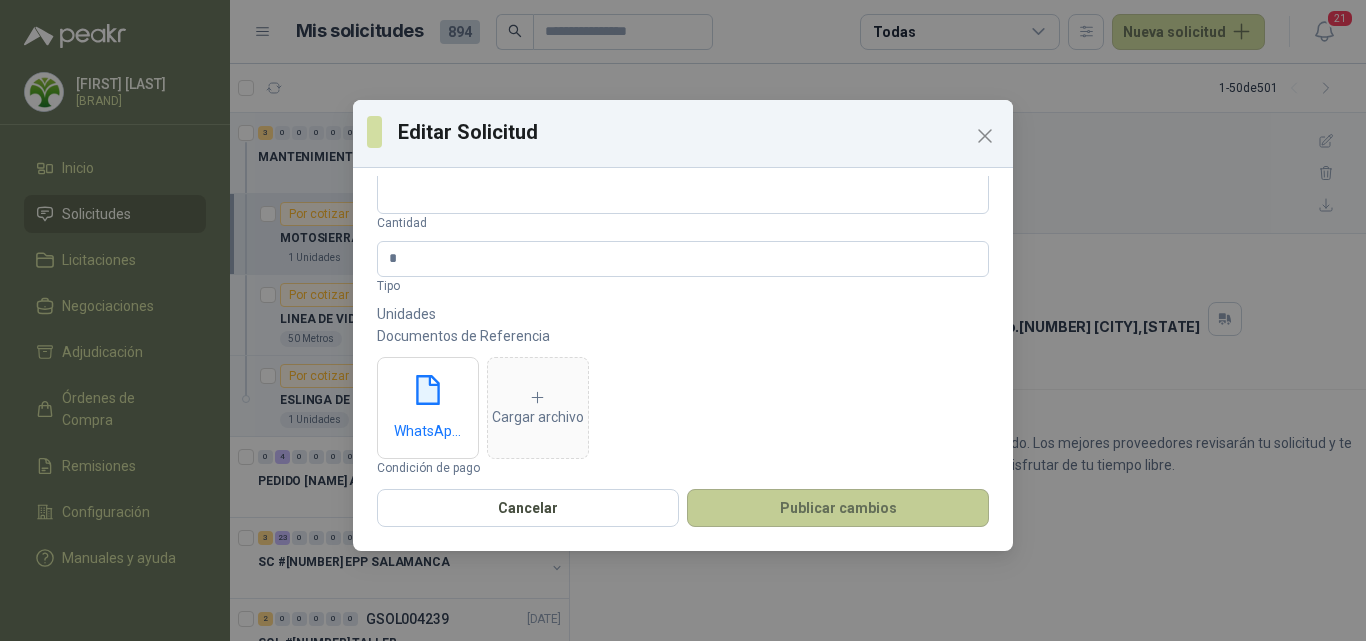 click on "Publicar cambios" at bounding box center [838, 508] 